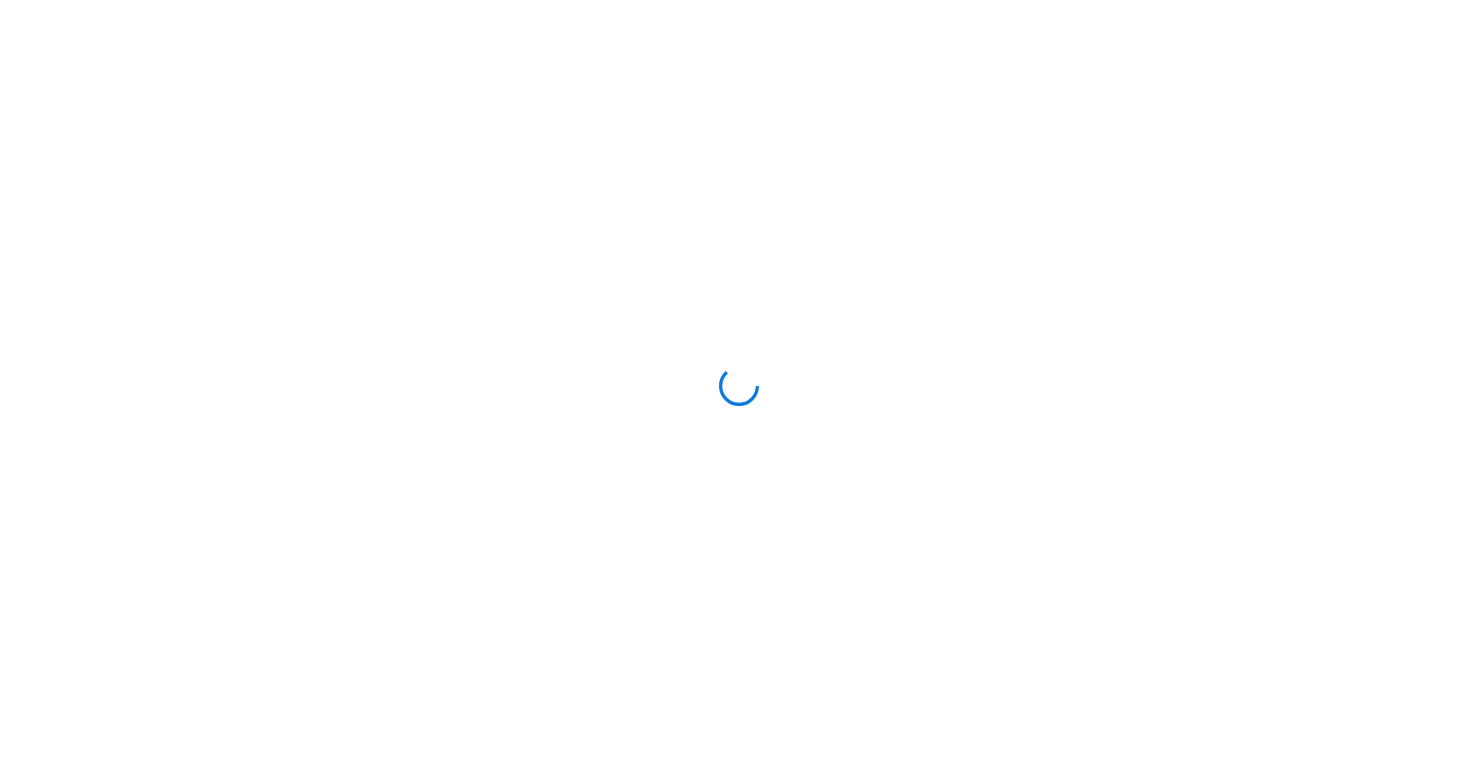 scroll, scrollTop: 0, scrollLeft: 0, axis: both 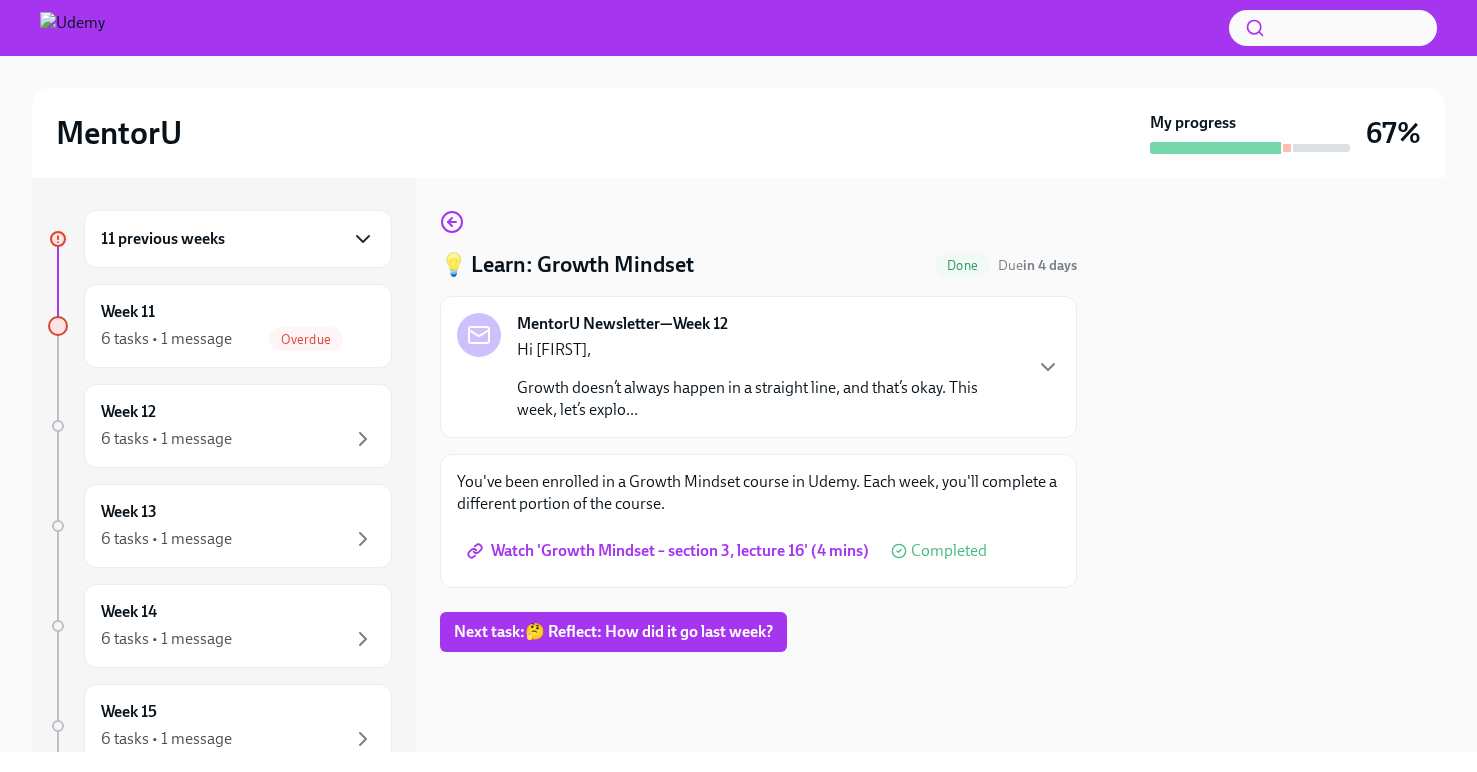 click 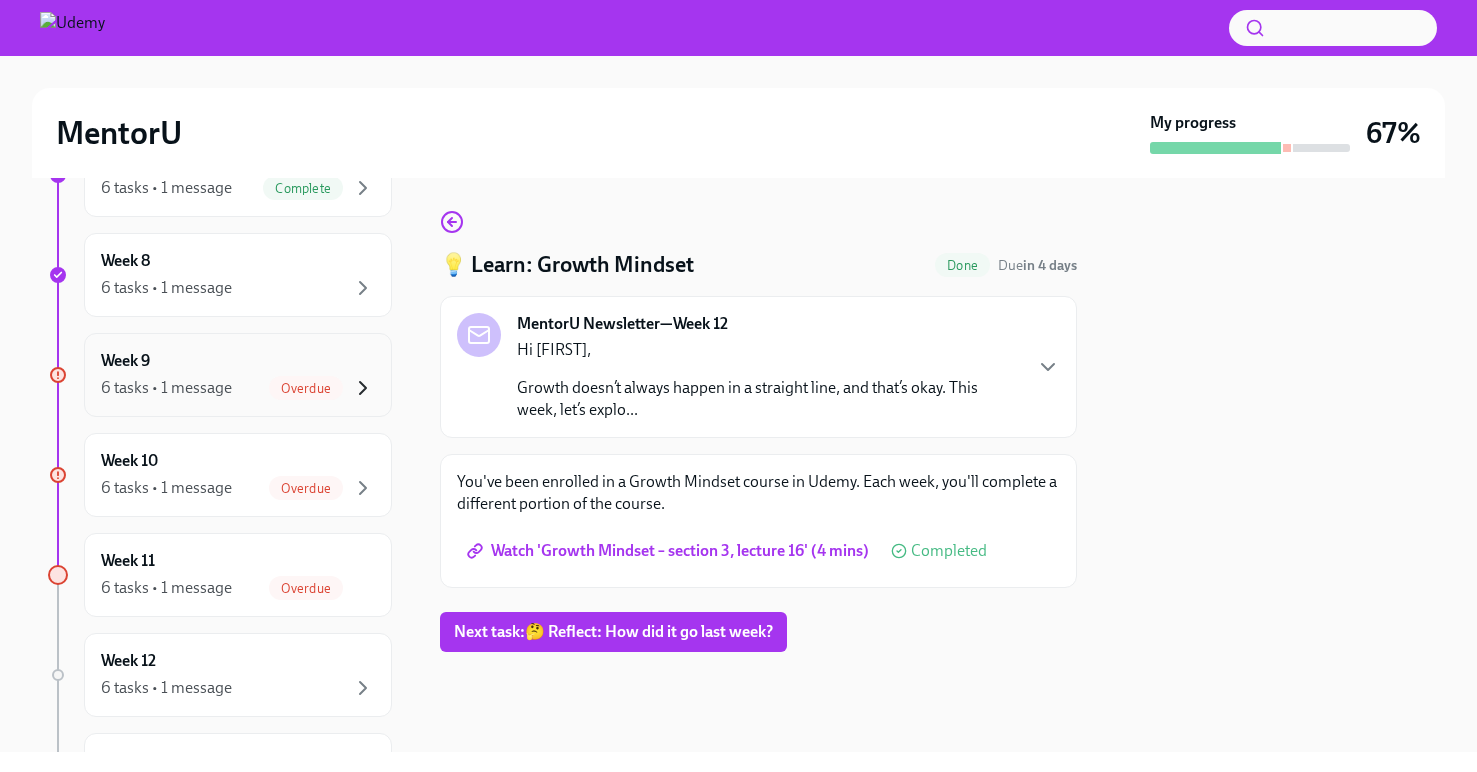 scroll, scrollTop: 893, scrollLeft: 0, axis: vertical 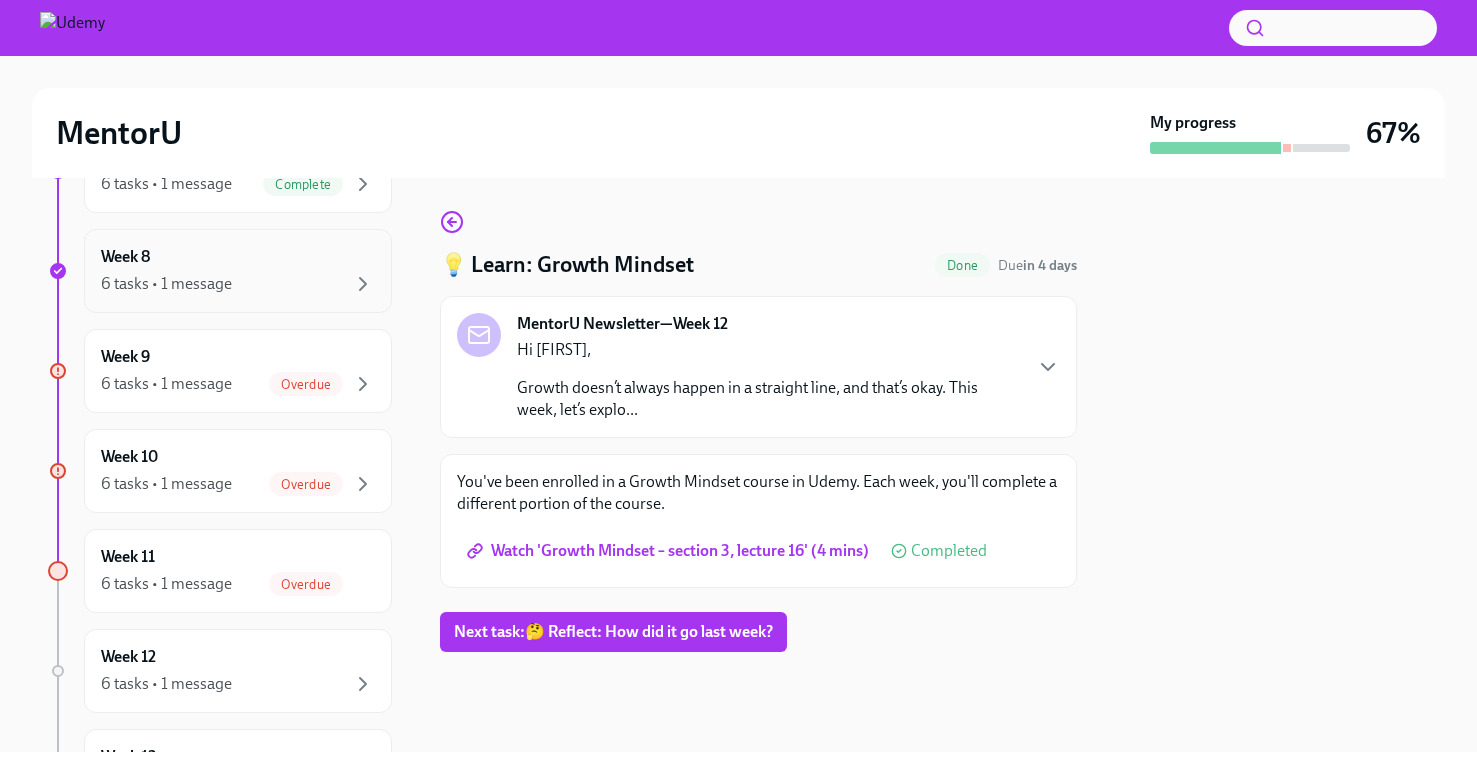 click on "Week 8 6 tasks • 1 message" at bounding box center [238, 271] 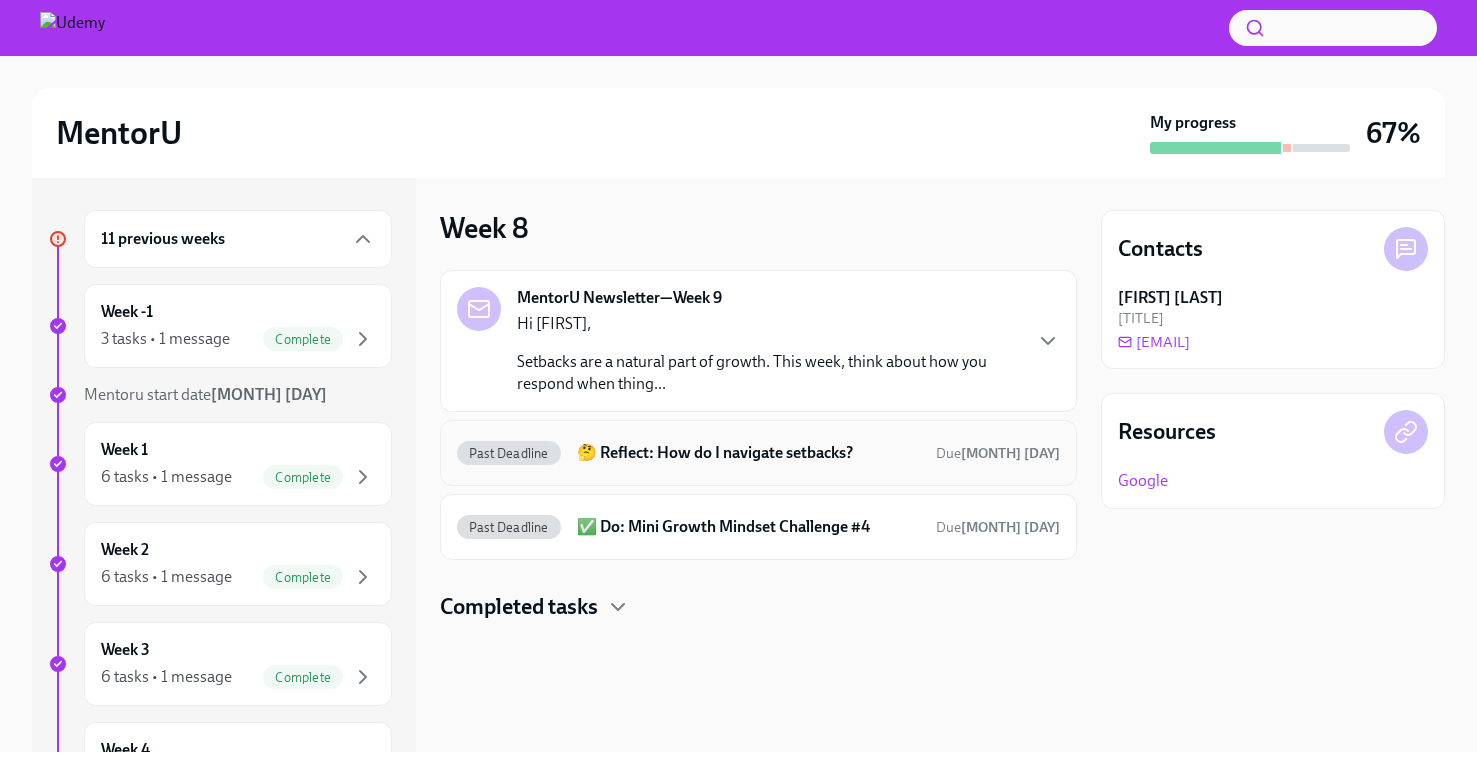 click on "🤔 Reflect: How do I navigate setbacks?" at bounding box center [748, 453] 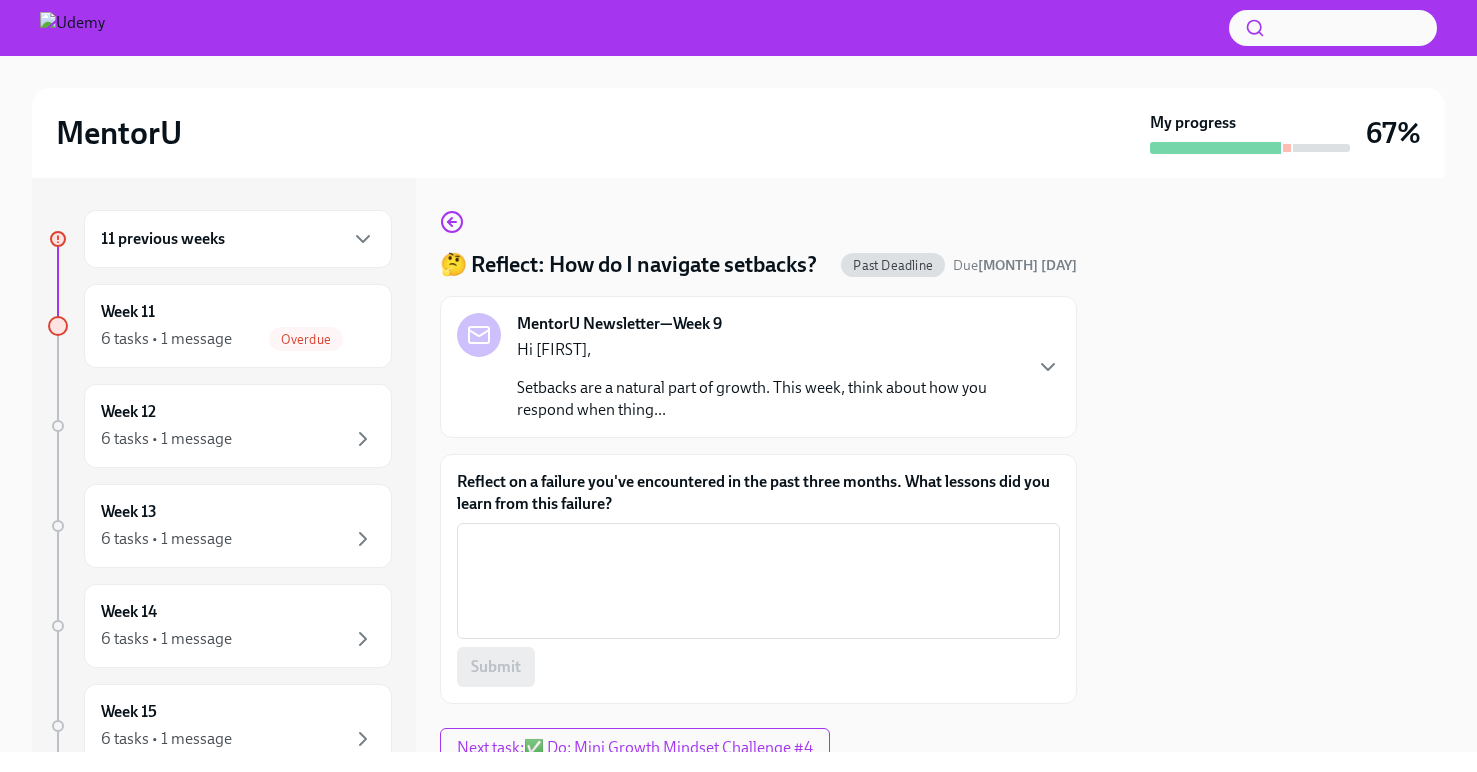 scroll, scrollTop: 80, scrollLeft: 0, axis: vertical 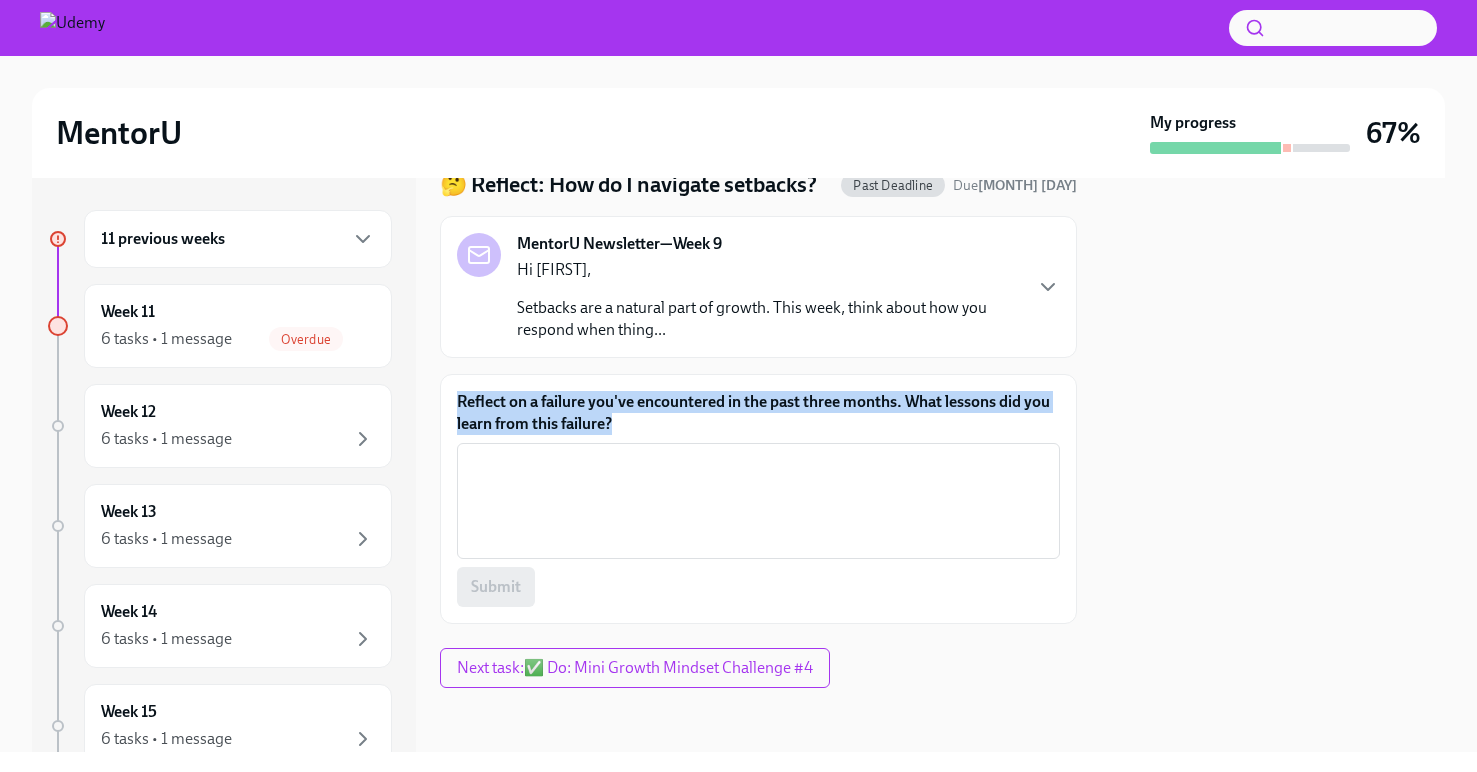 drag, startPoint x: 630, startPoint y: 425, endPoint x: 445, endPoint y: 402, distance: 186.42424 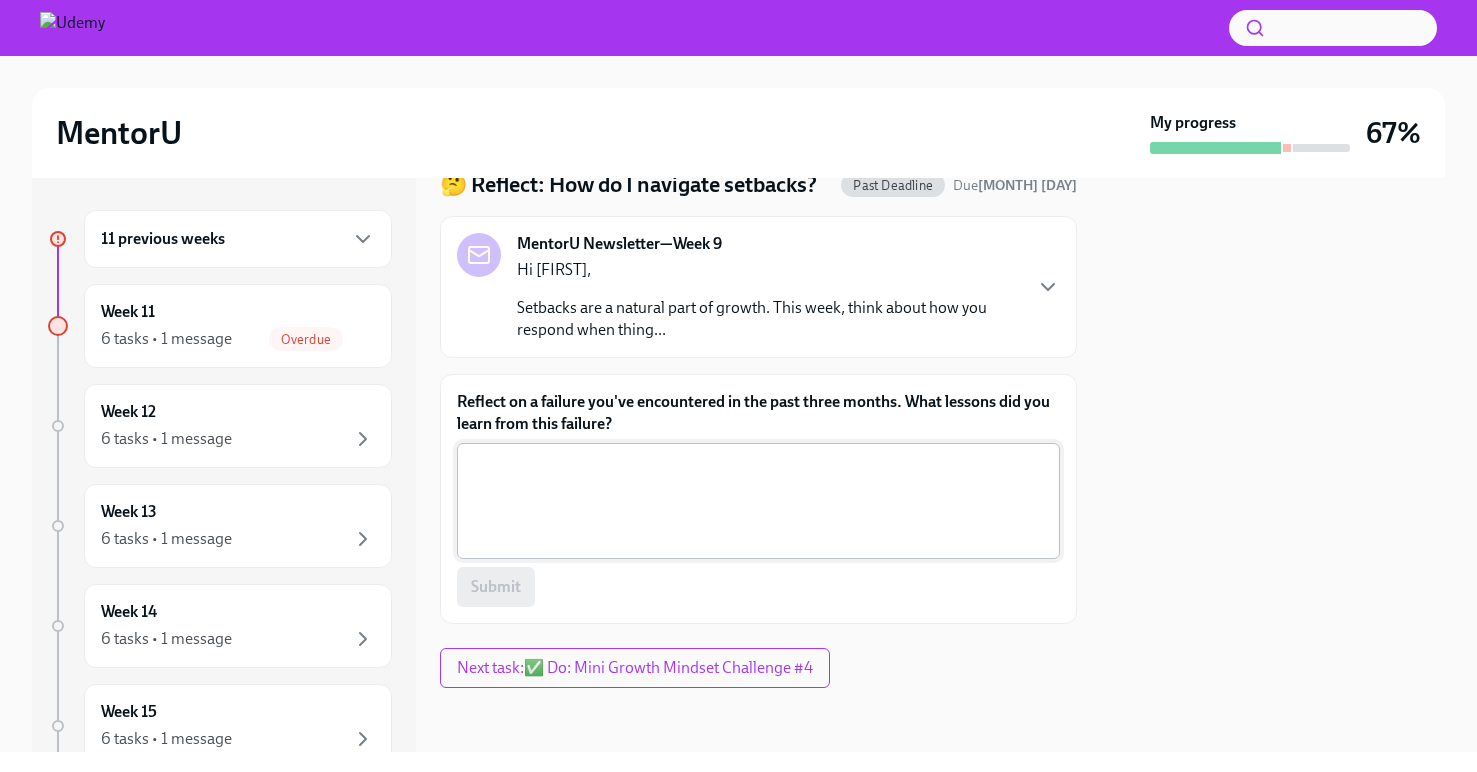 click on "Reflect on a failure you've encountered in the past three months. What lessons did you learn from this failure?" at bounding box center (758, 501) 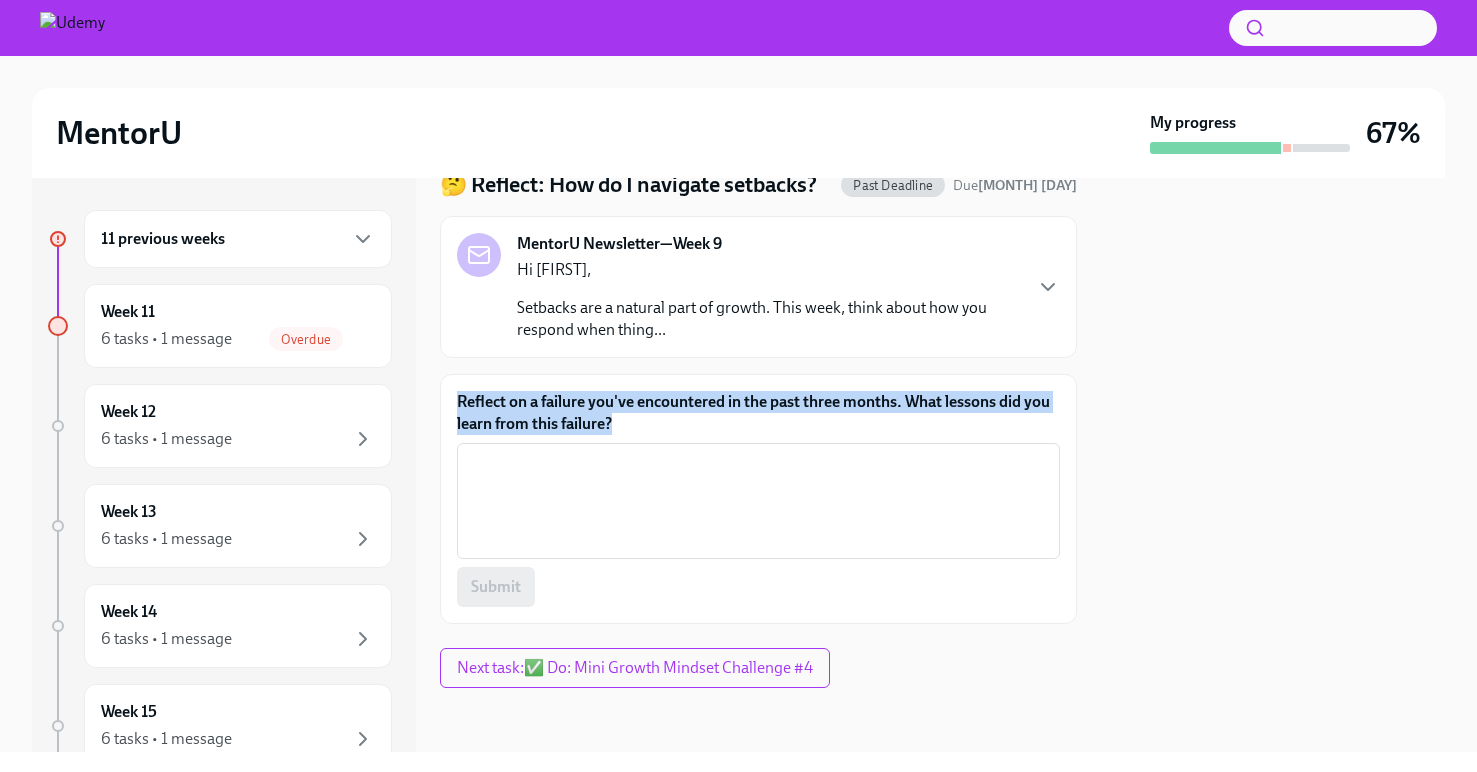 drag, startPoint x: 628, startPoint y: 429, endPoint x: 453, endPoint y: 401, distance: 177.22585 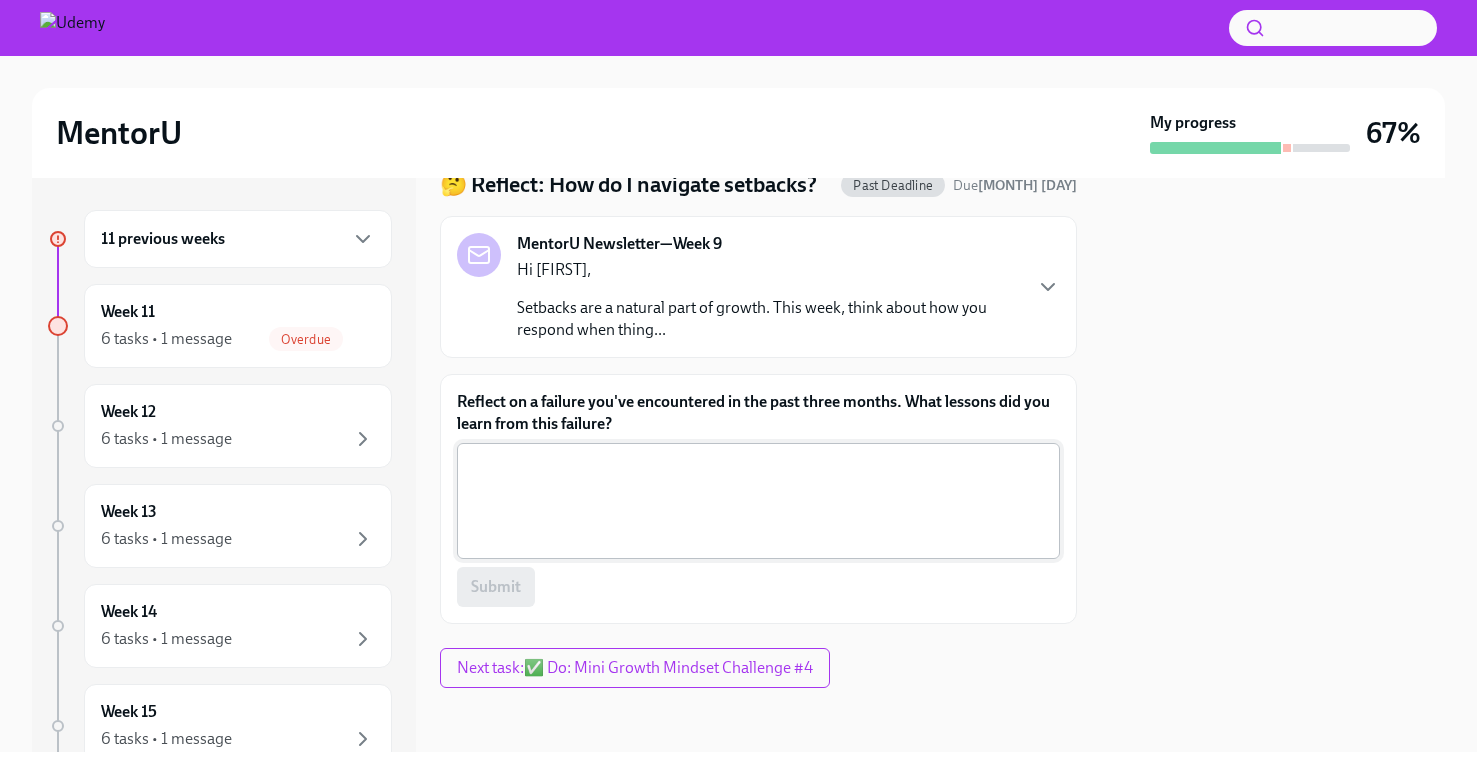 click on "Reflect on a failure you've encountered in the past three months. What lessons did you learn from this failure?" at bounding box center [758, 501] 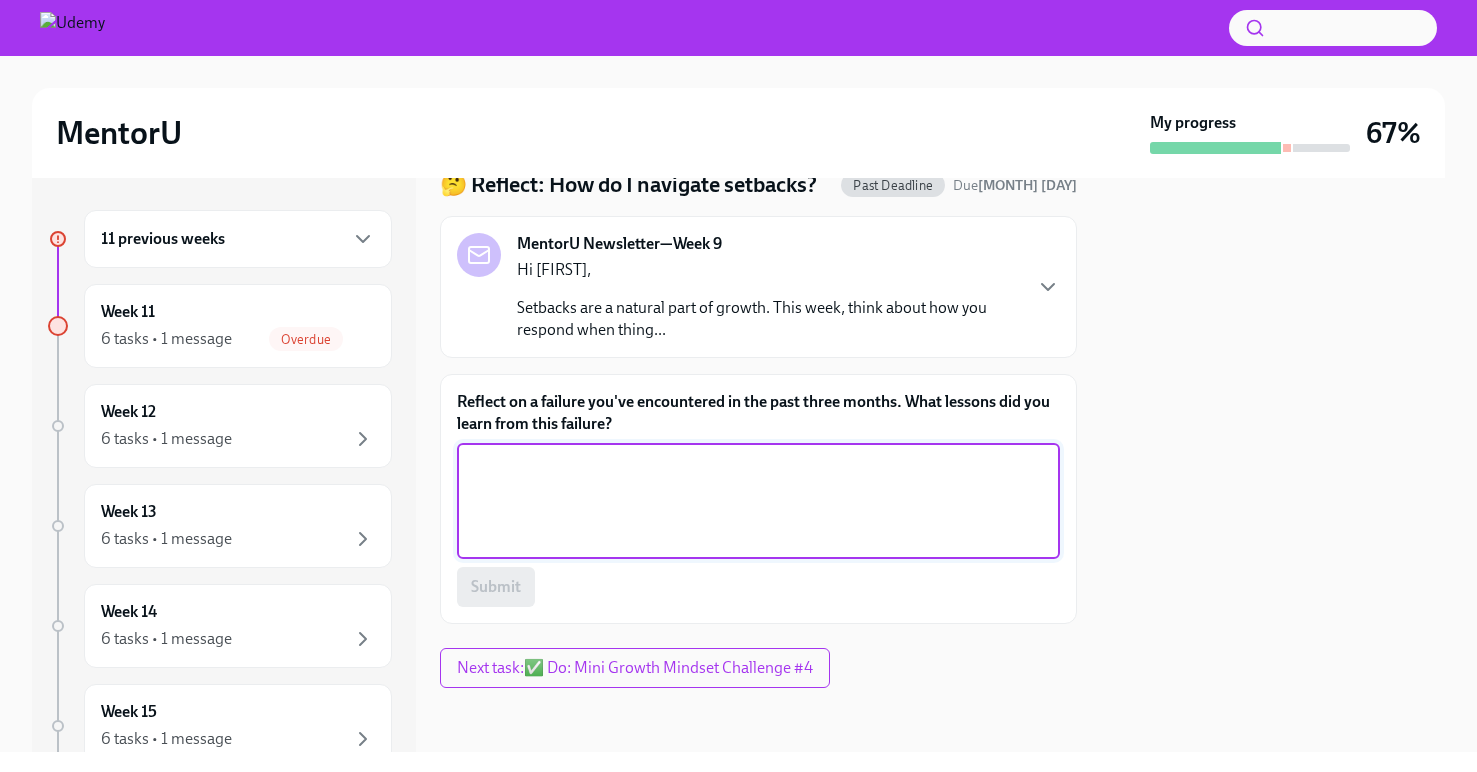 paste on "Communication is key – I learned to check in more frequently with team members to surface concerns early rather than assuming all was on track.
Owning mistakes builds trust – Rather than deflecting blame, I took responsibility, which helped preserve team morale and demonstrated accountability." 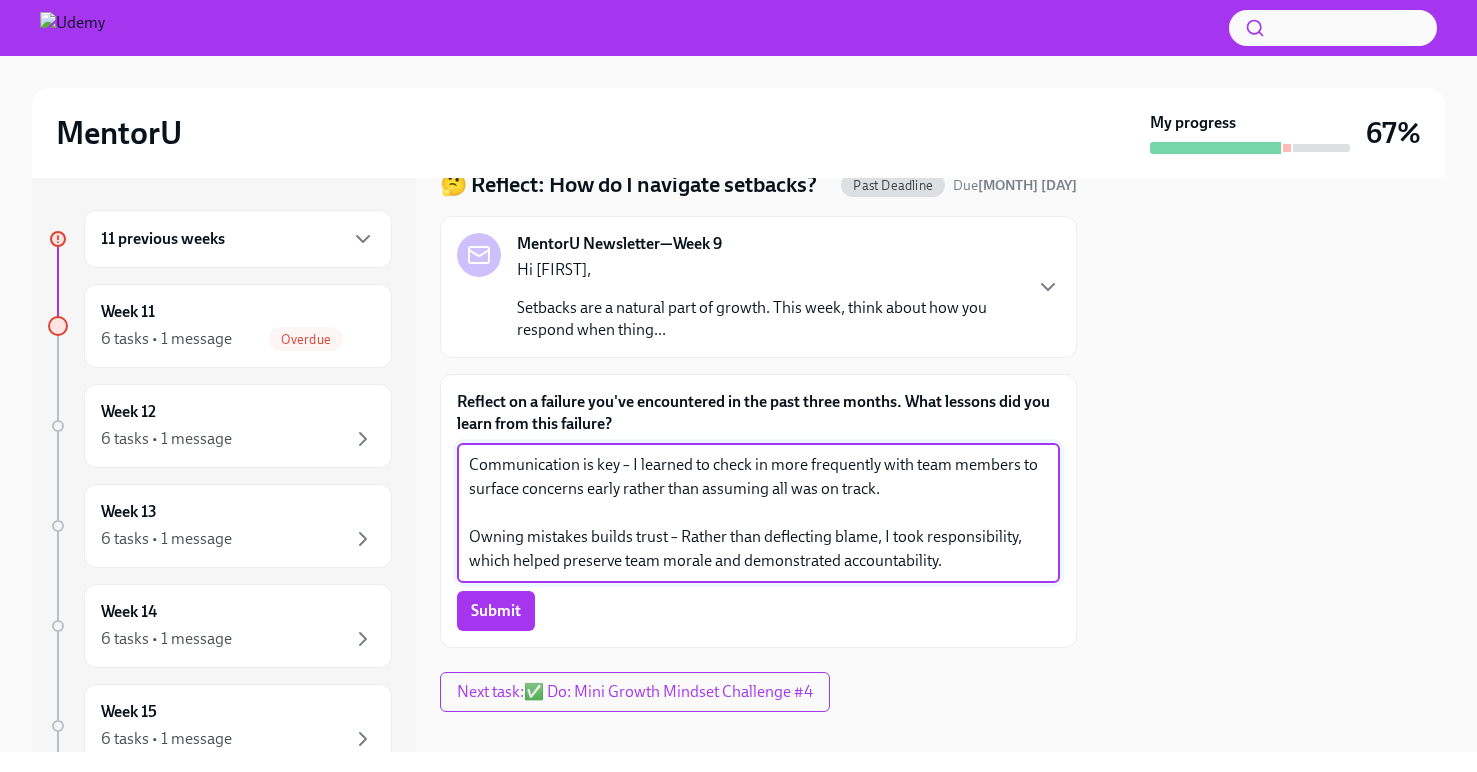 scroll, scrollTop: 104, scrollLeft: 0, axis: vertical 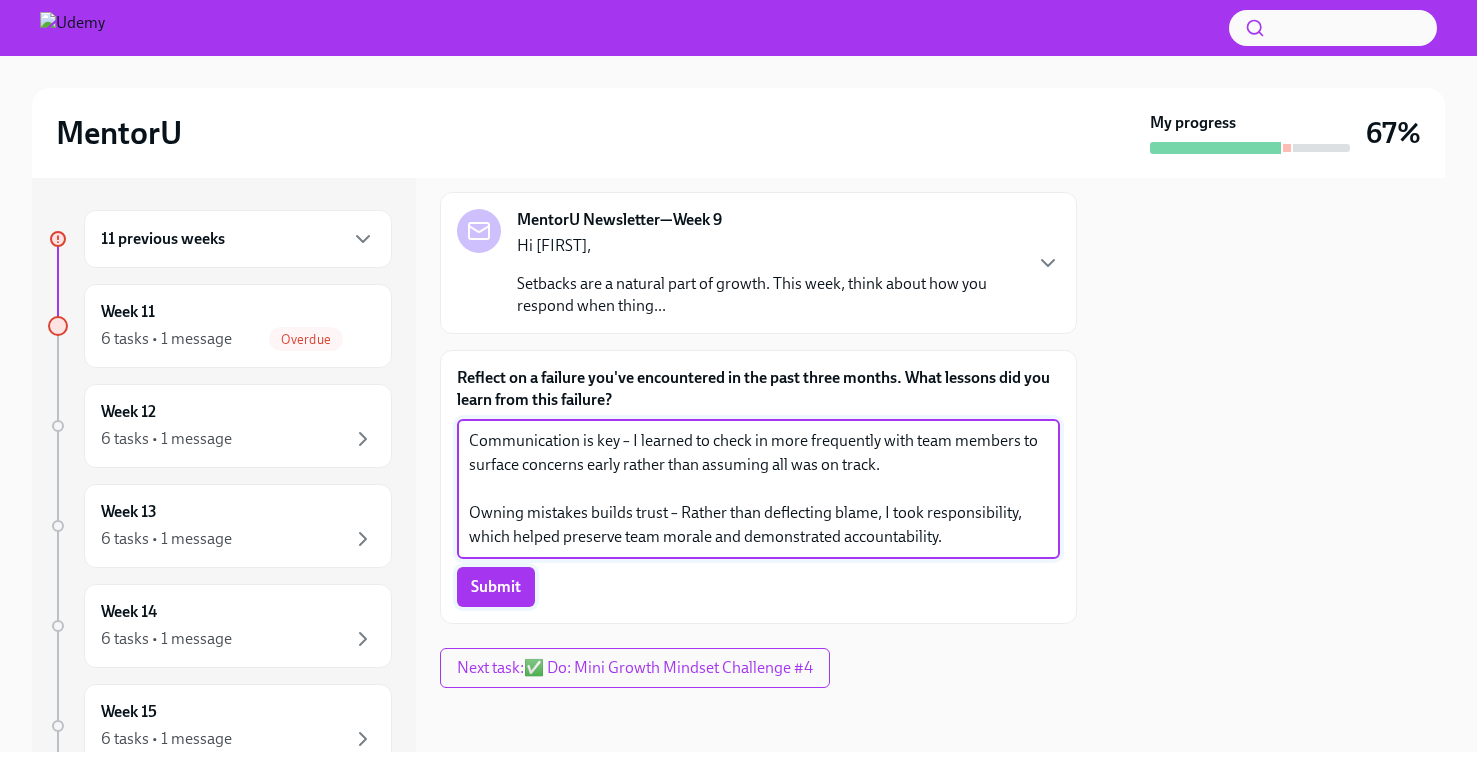 type on "Communication is key – I learned to check in more frequently with team members to surface concerns early rather than assuming all was on track.
Owning mistakes builds trust – Rather than deflecting blame, I took responsibility, which helped preserve team morale and demonstrated accountability." 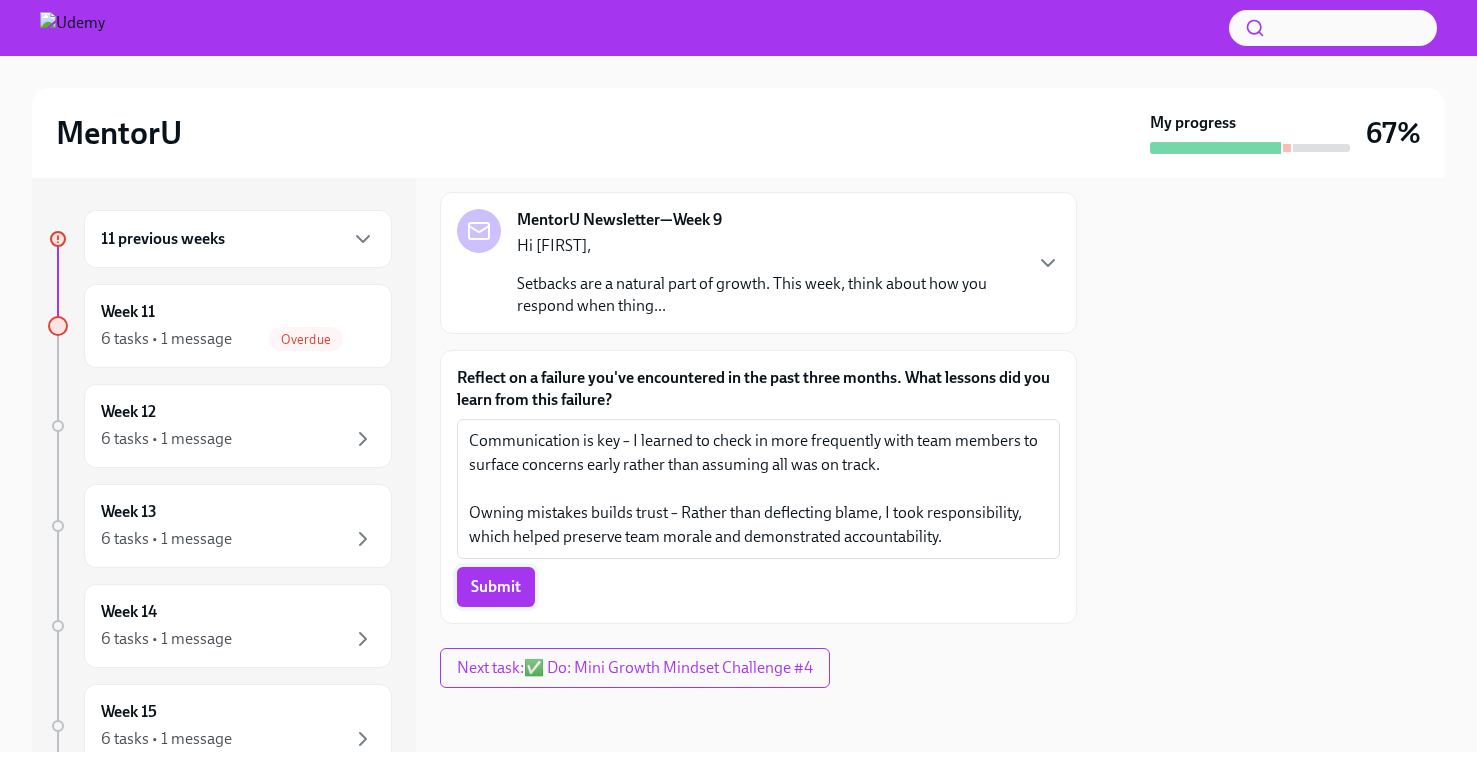 click on "Submit" at bounding box center [496, 587] 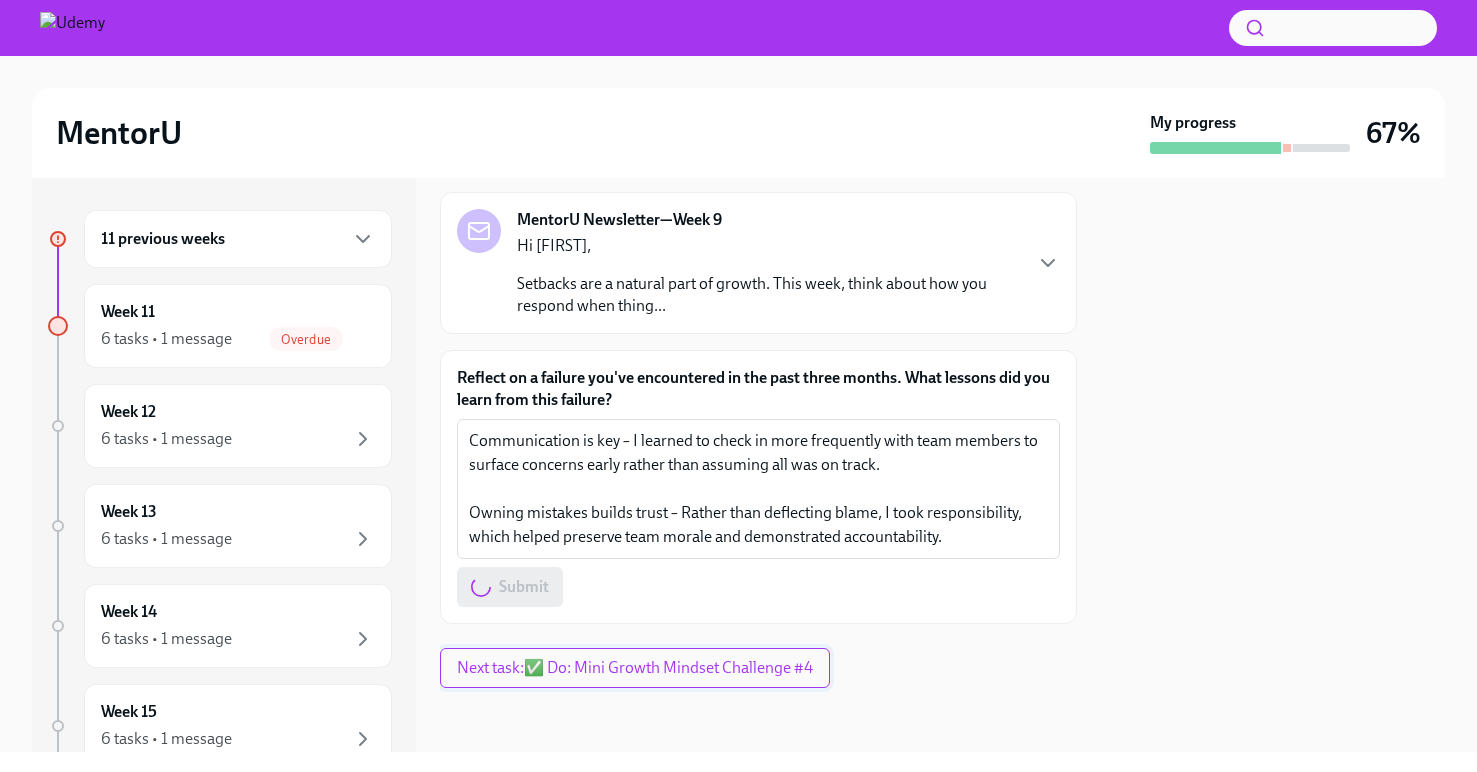 click on "Next task :  ✅ Do: Mini Growth Mindset Challenge #4" at bounding box center [635, 668] 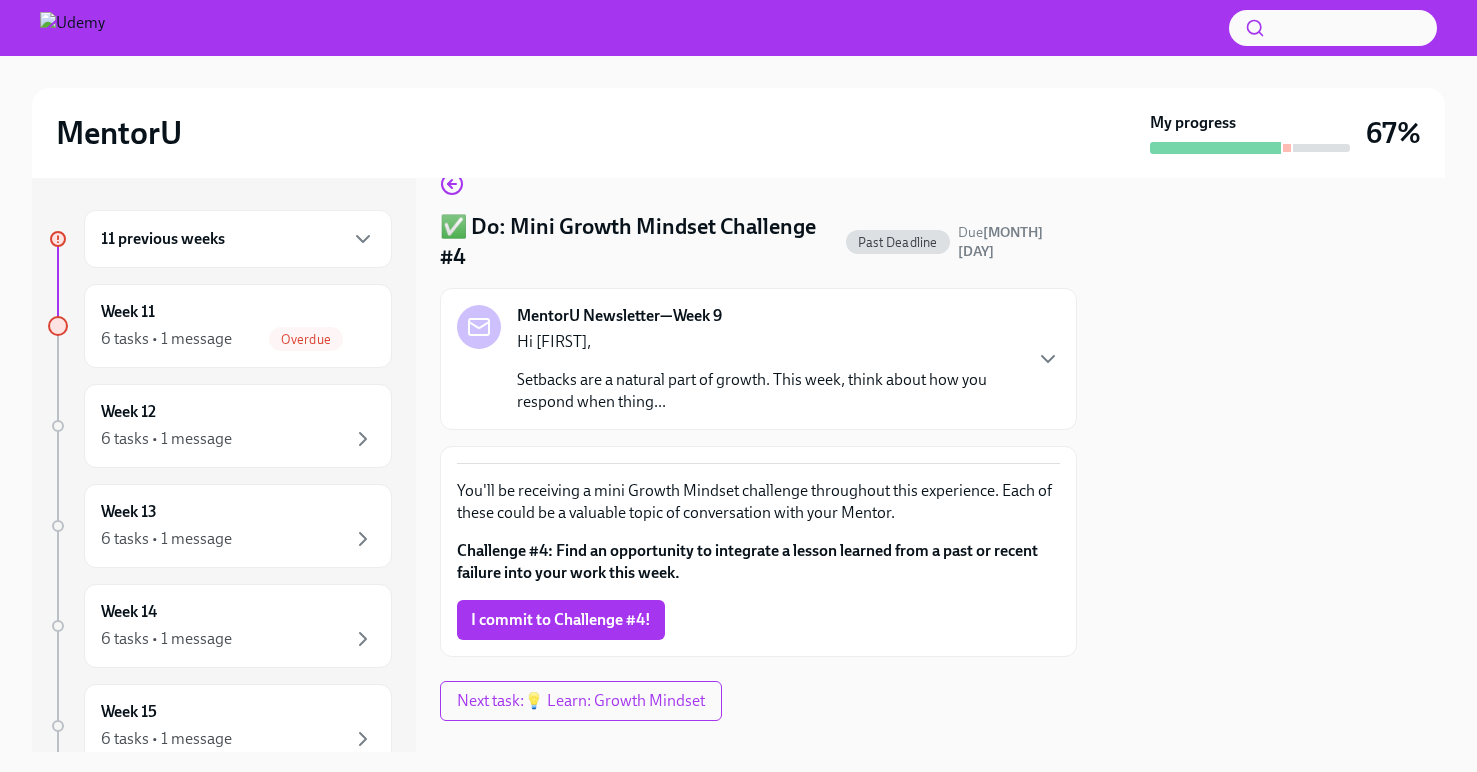 scroll, scrollTop: 41, scrollLeft: 0, axis: vertical 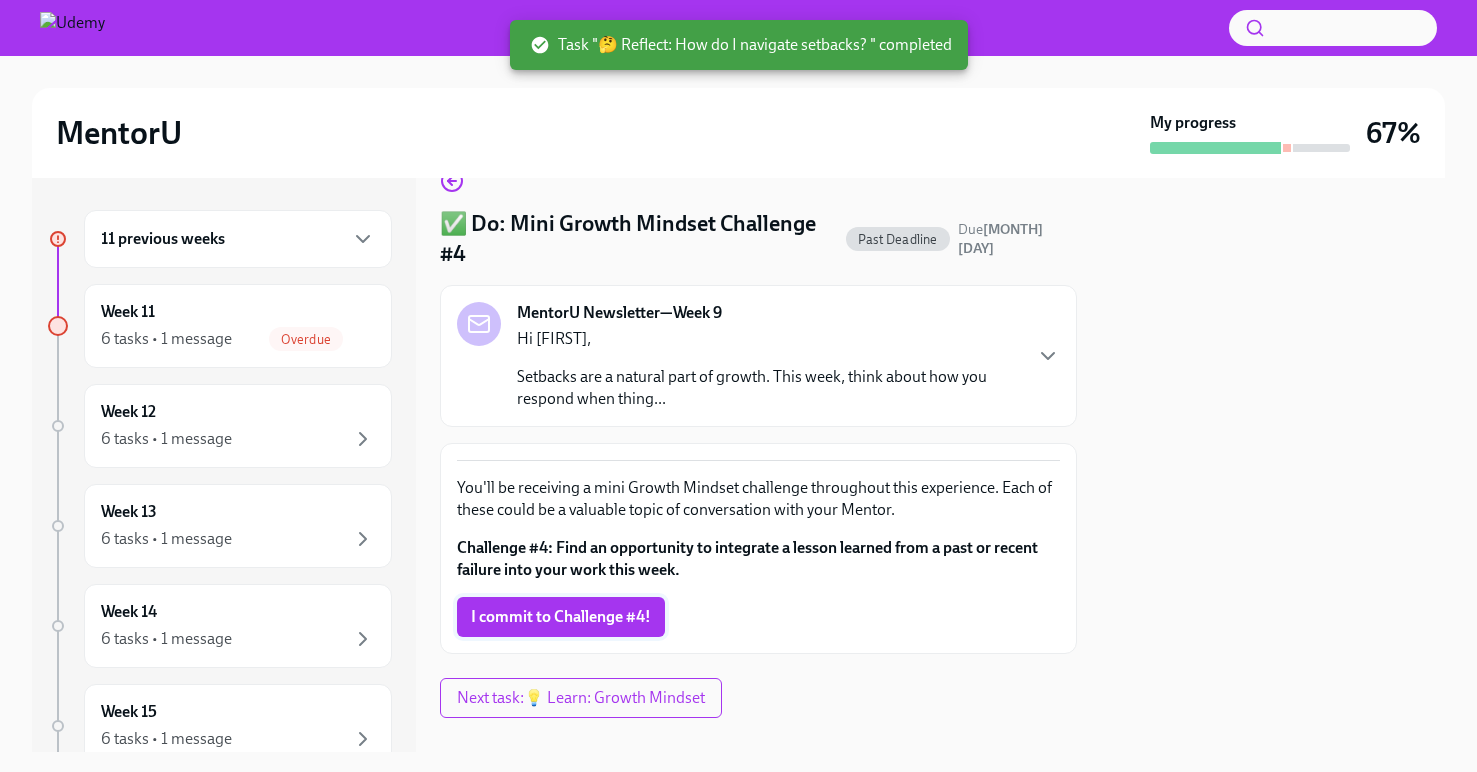 click on "I commit to Challenge #4!" at bounding box center (561, 617) 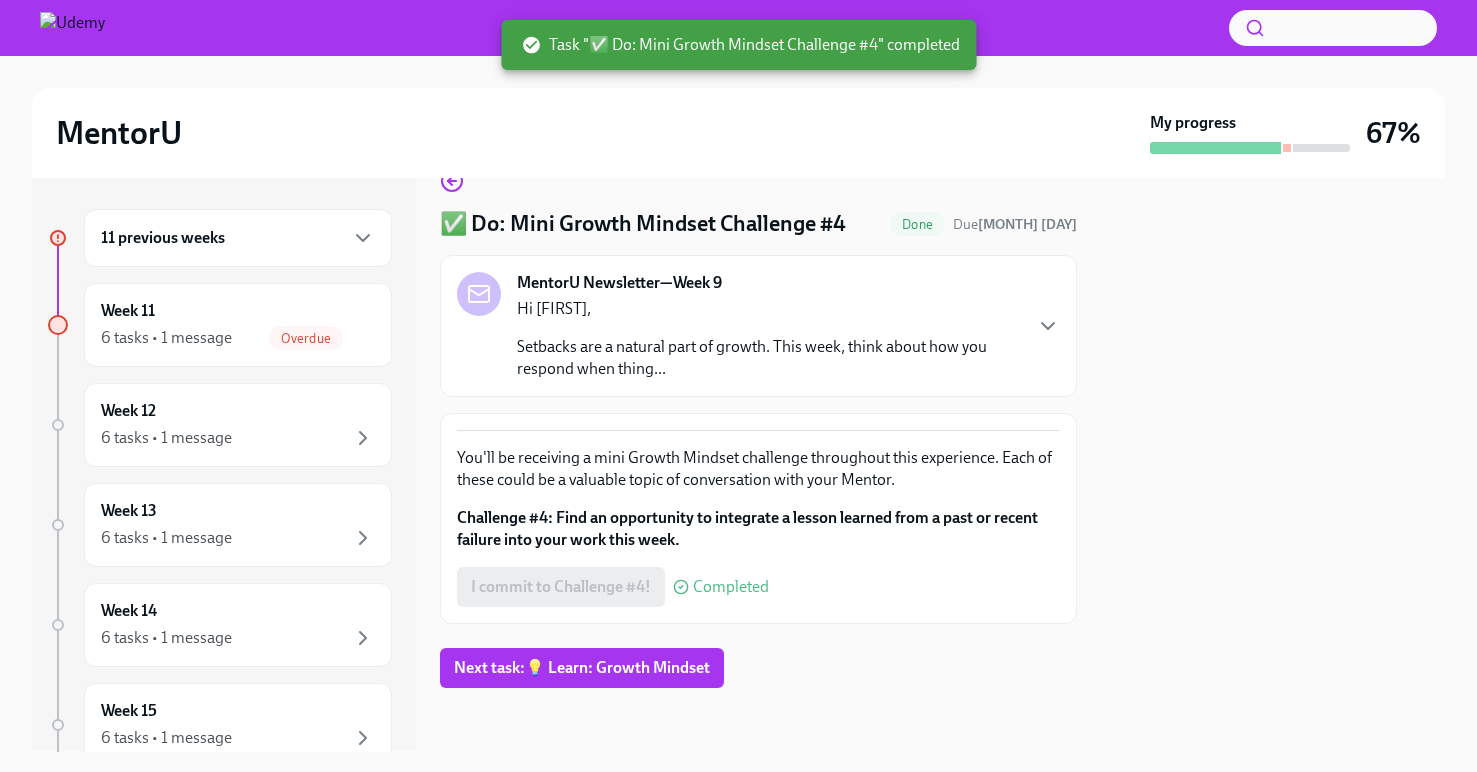 scroll, scrollTop: 0, scrollLeft: 0, axis: both 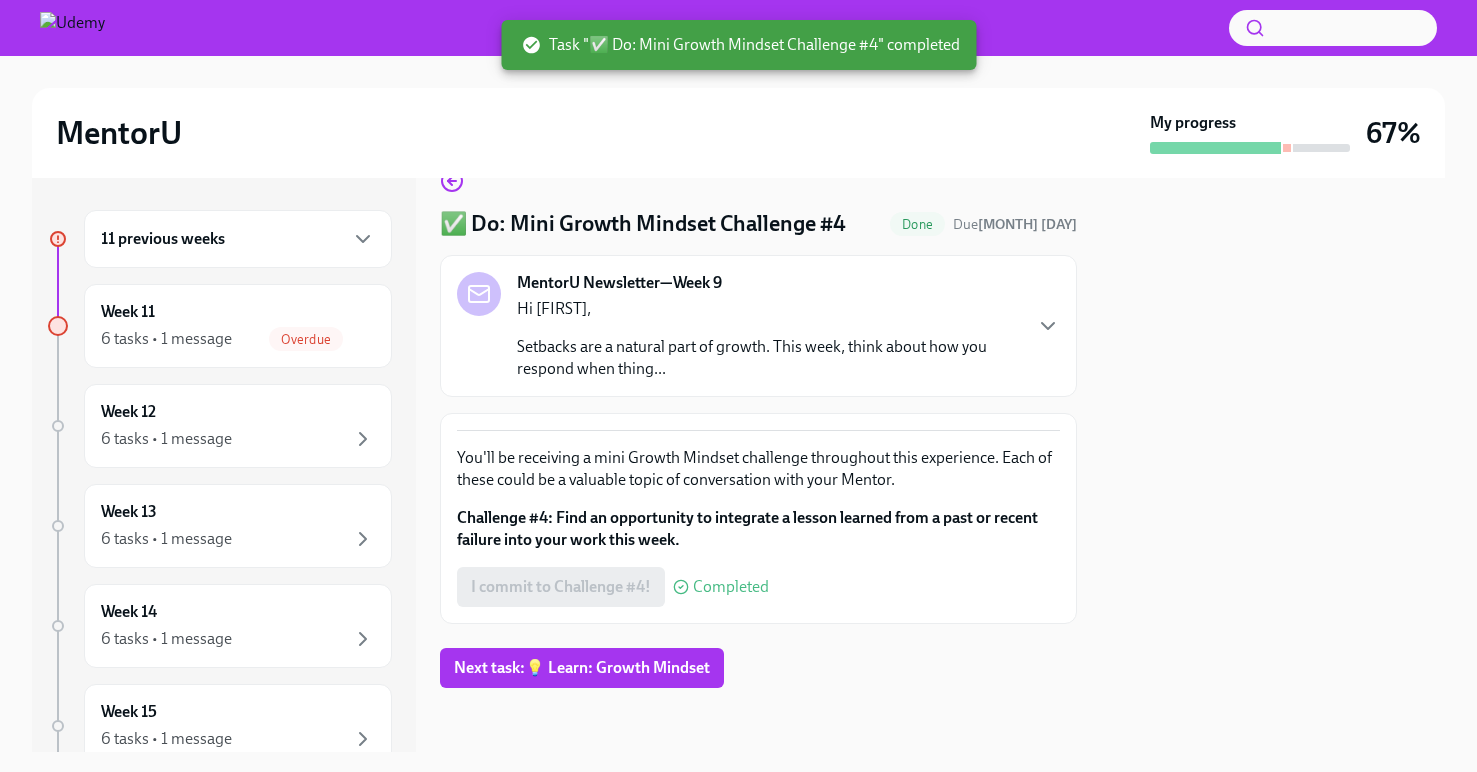 click on "11 previous weeks" at bounding box center (238, 239) 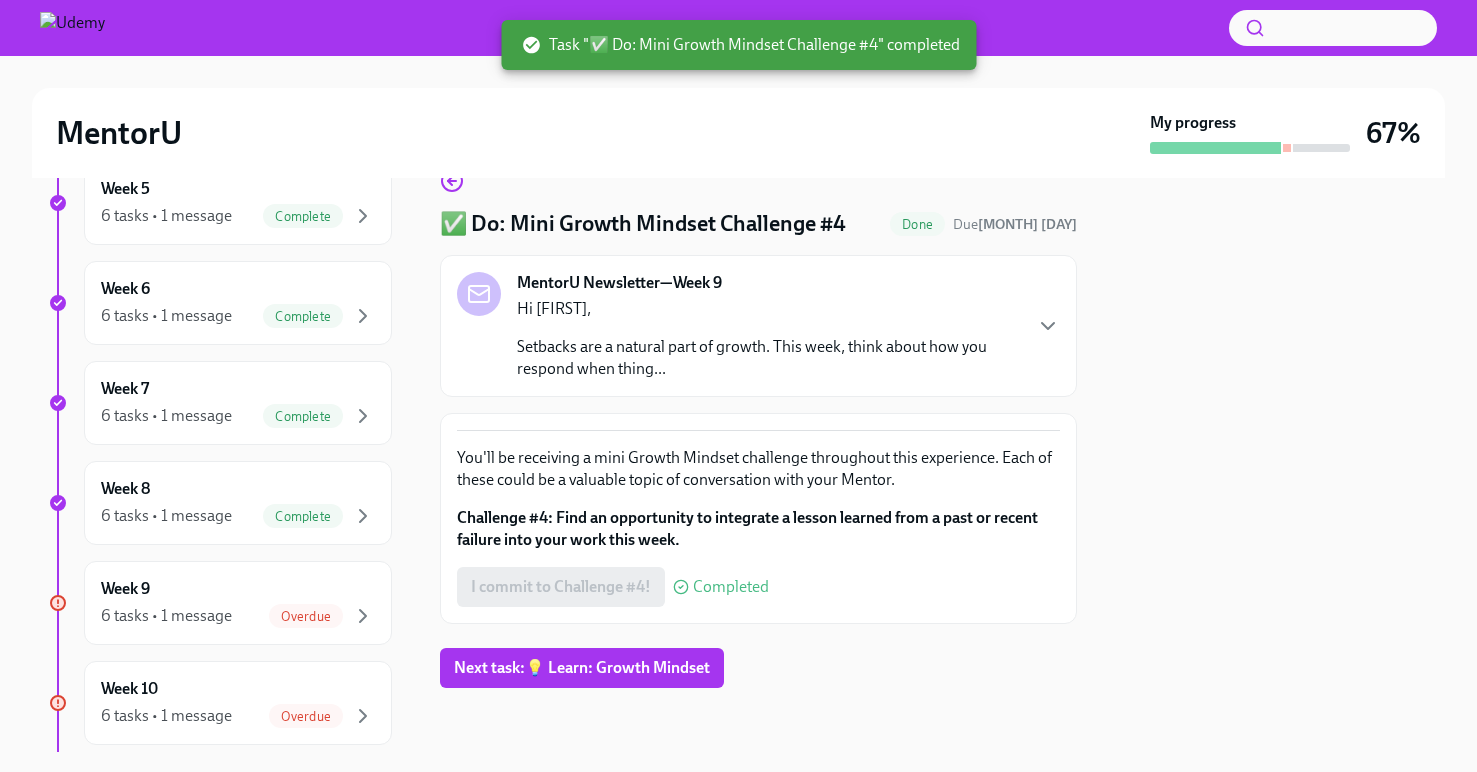 scroll, scrollTop: 844, scrollLeft: 0, axis: vertical 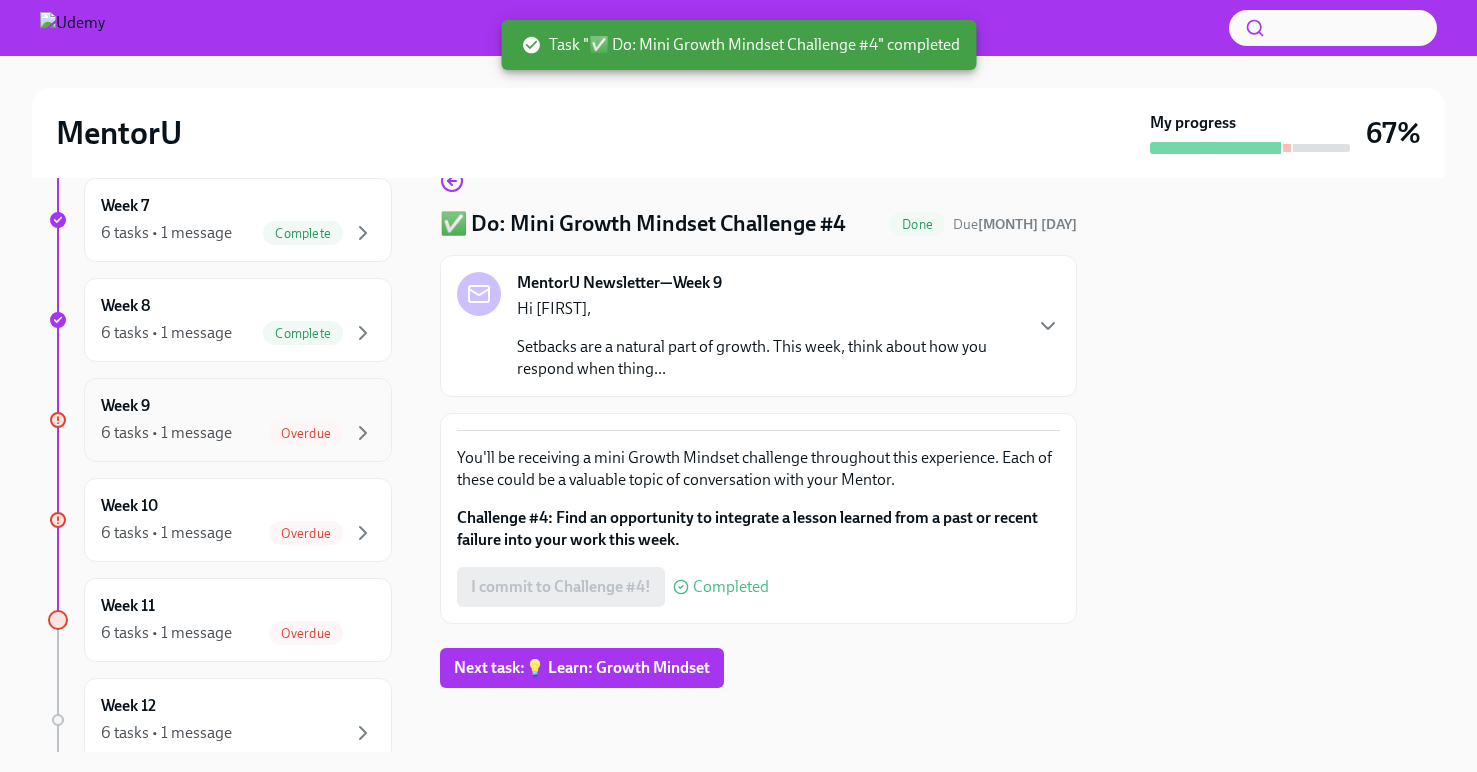 click on "Week 9 6 tasks • 1 message Overdue" at bounding box center [238, 420] 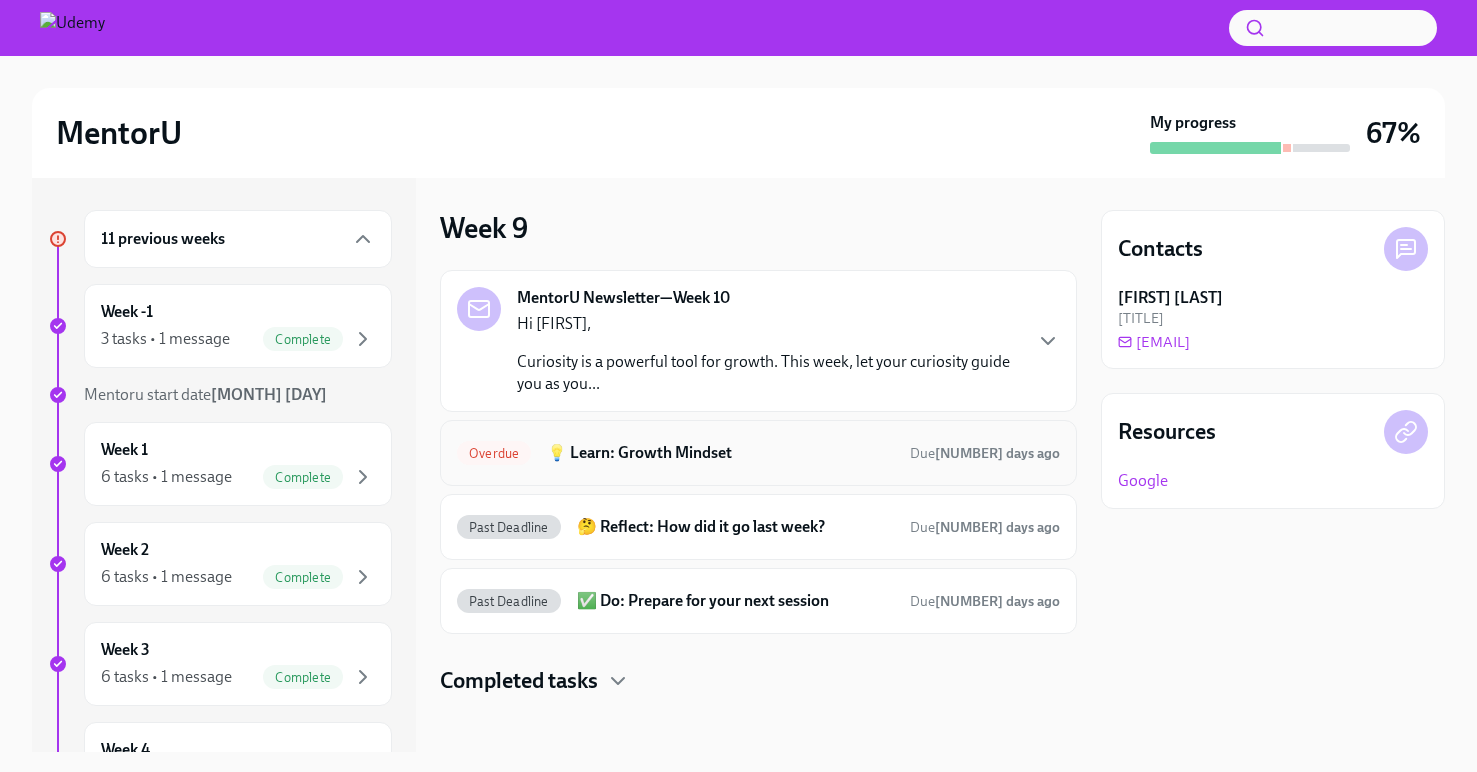 click on "💡 Learn: Growth Mindset" at bounding box center [720, 453] 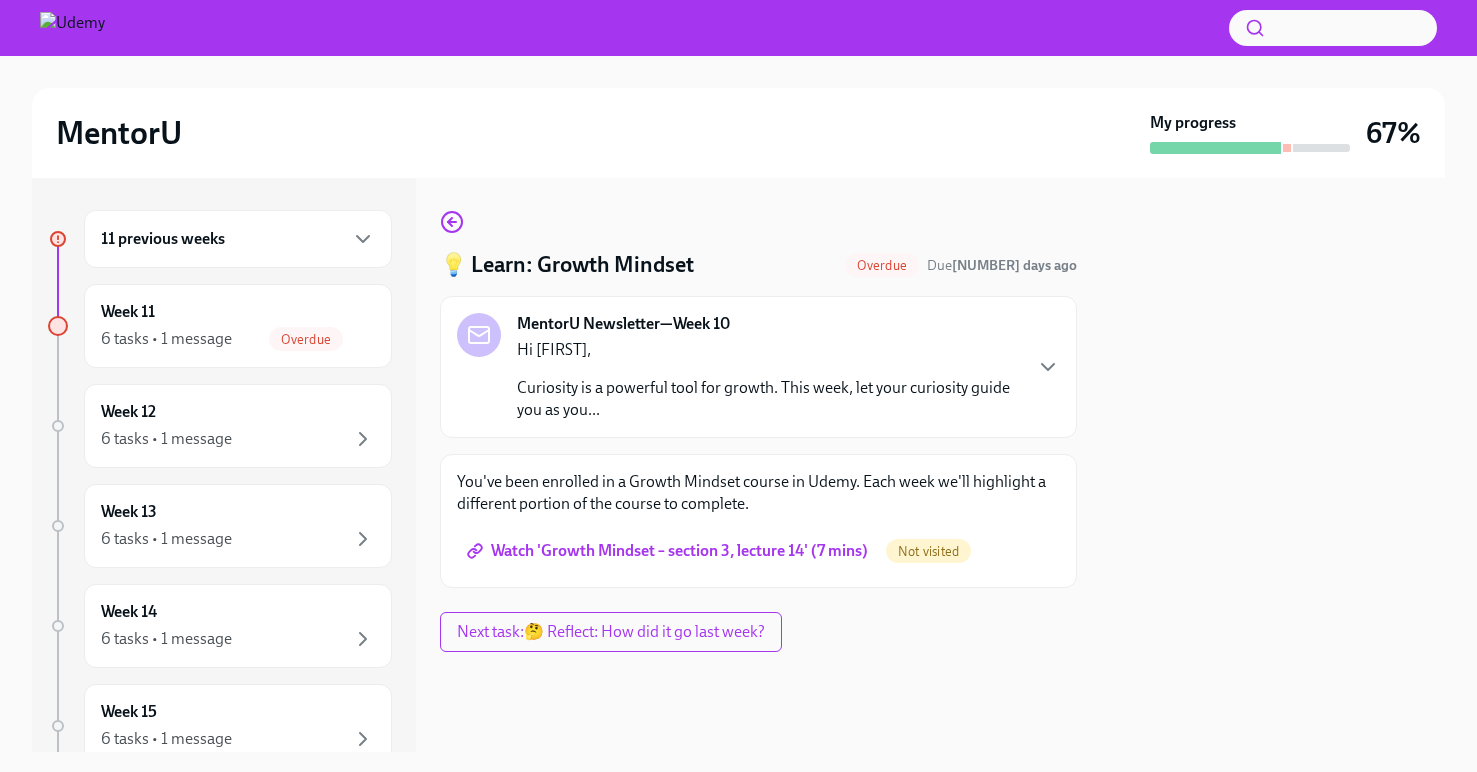 click on "Watch 'Growth Mindset – section 3, lecture 14' (7 mins)" at bounding box center [669, 551] 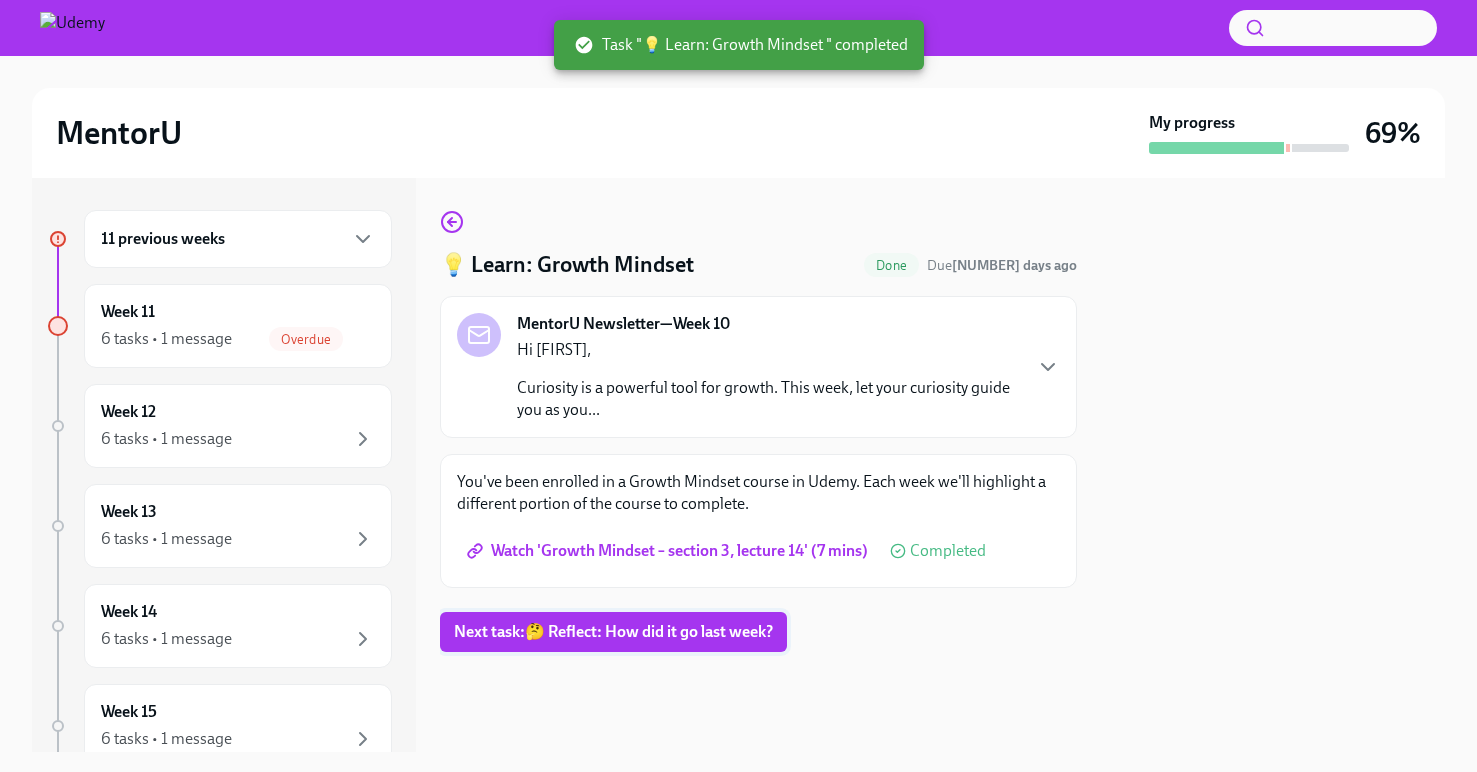 click on "Next task :  🤔 Reflect: How did it go last week?" at bounding box center [613, 632] 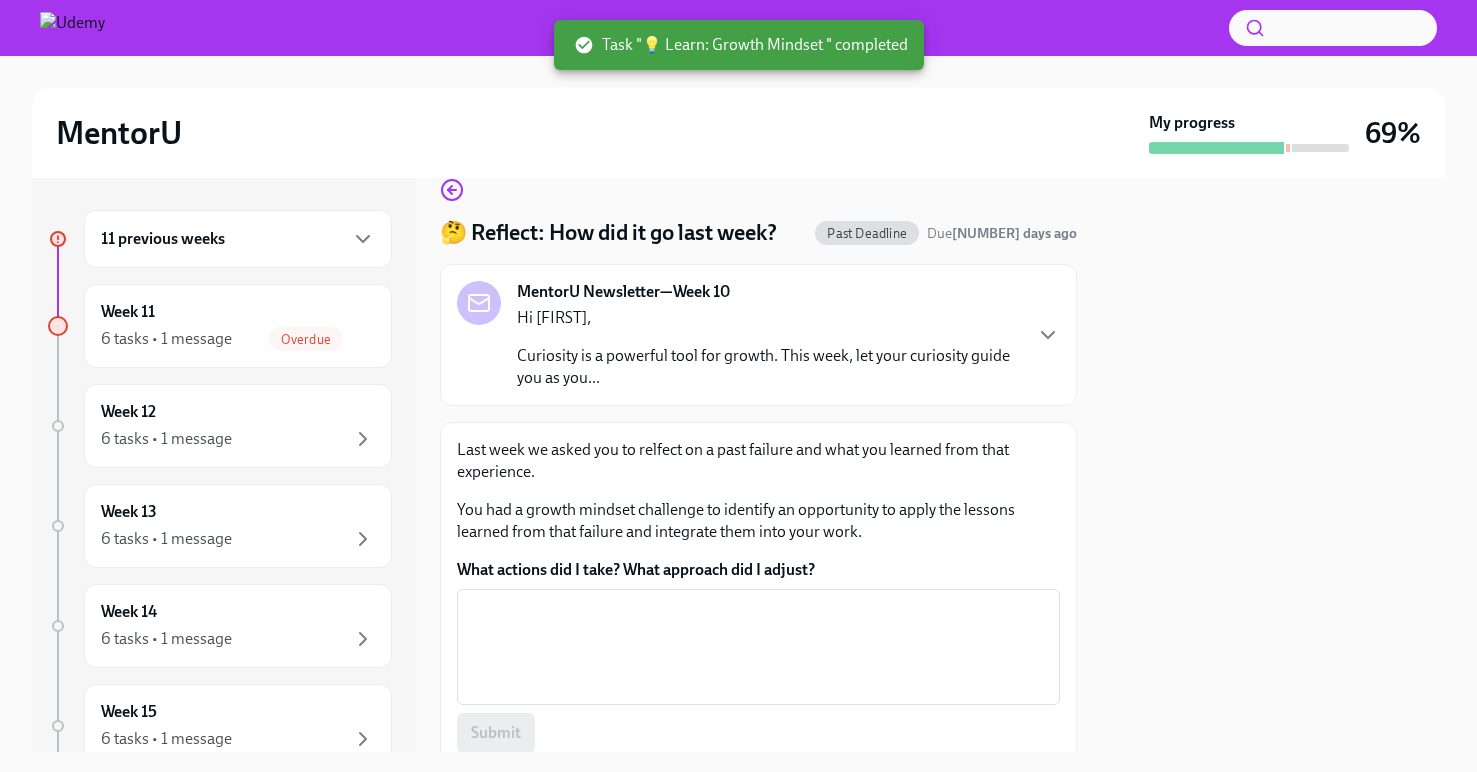 scroll, scrollTop: 60, scrollLeft: 0, axis: vertical 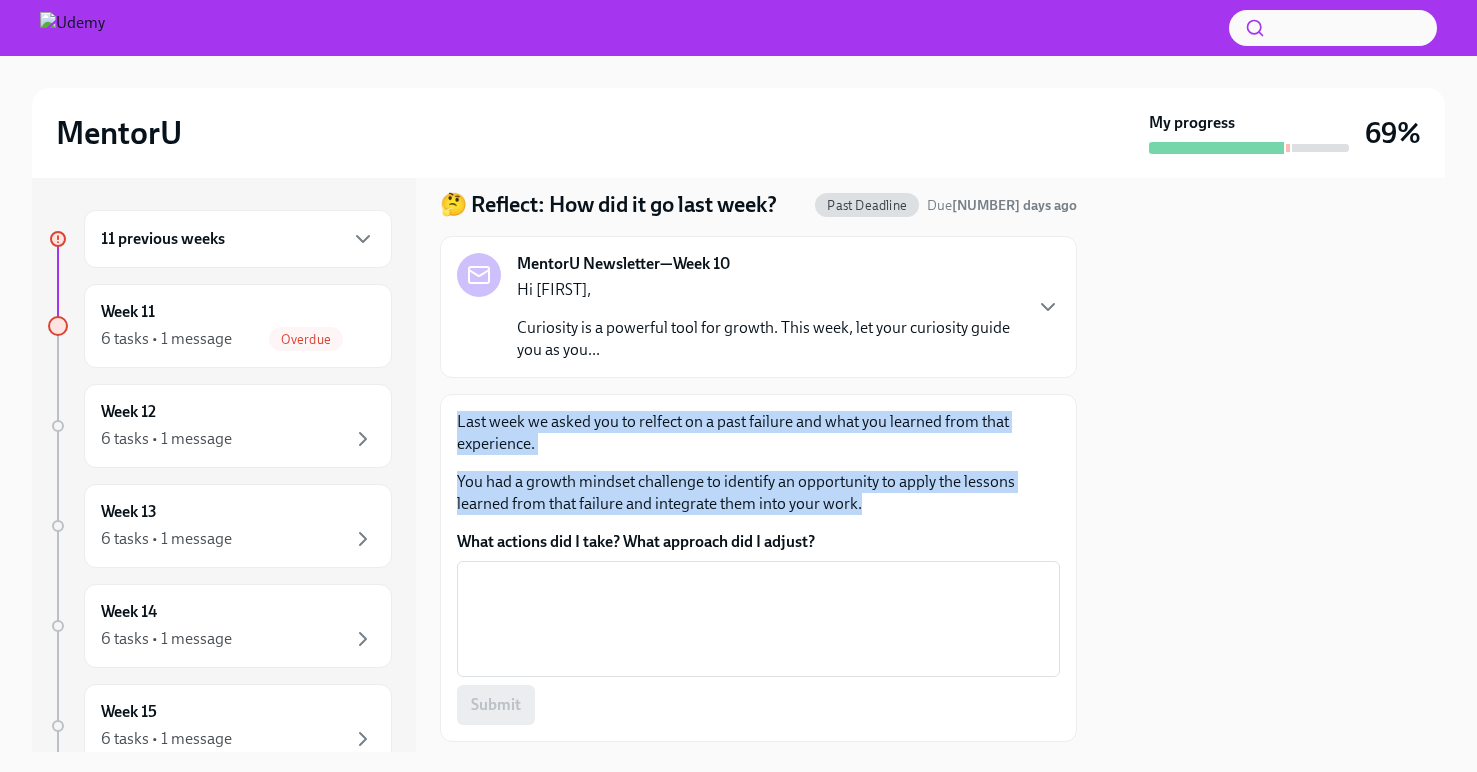 drag, startPoint x: 871, startPoint y: 506, endPoint x: 451, endPoint y: 422, distance: 428.31763 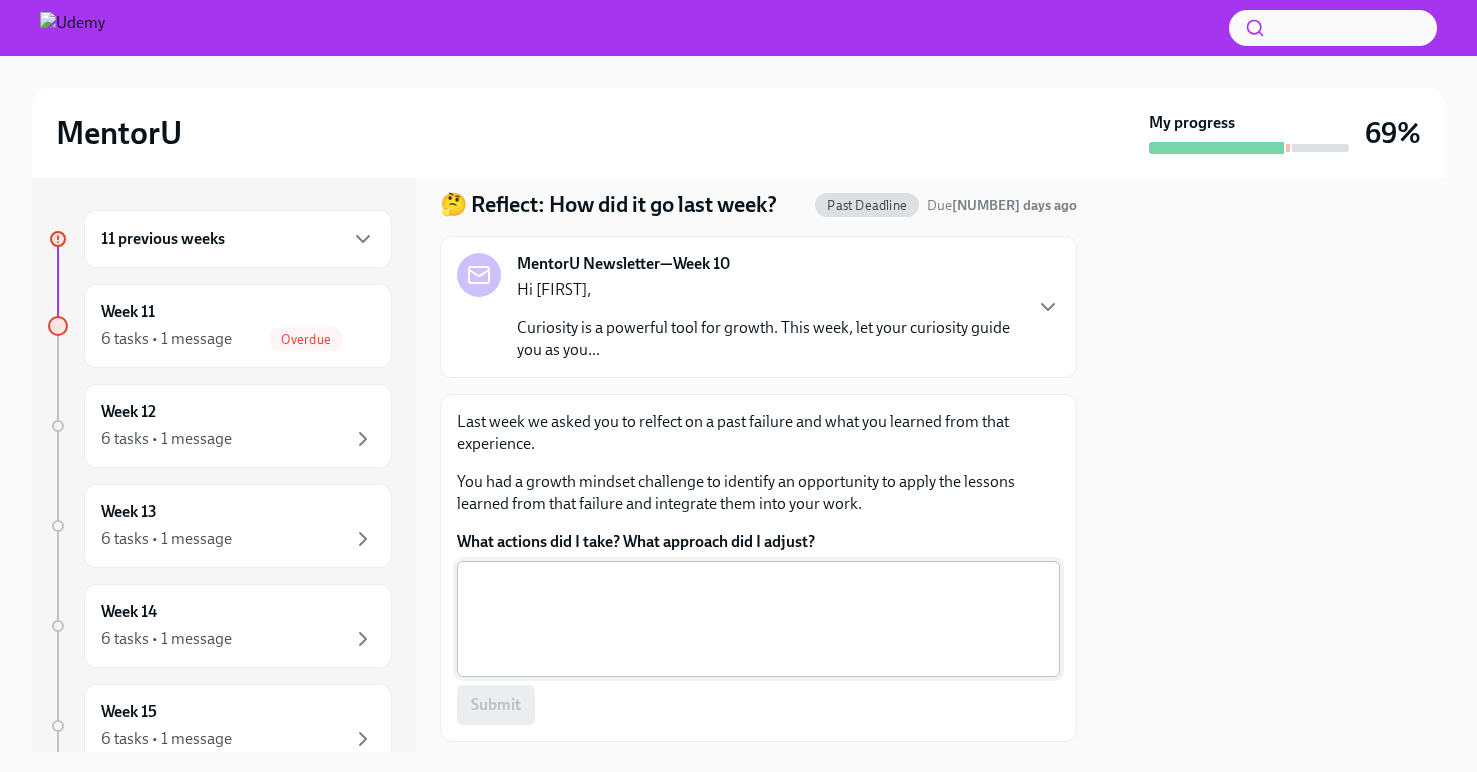 click on "What actions did I take? What approach did I adjust?" at bounding box center [758, 619] 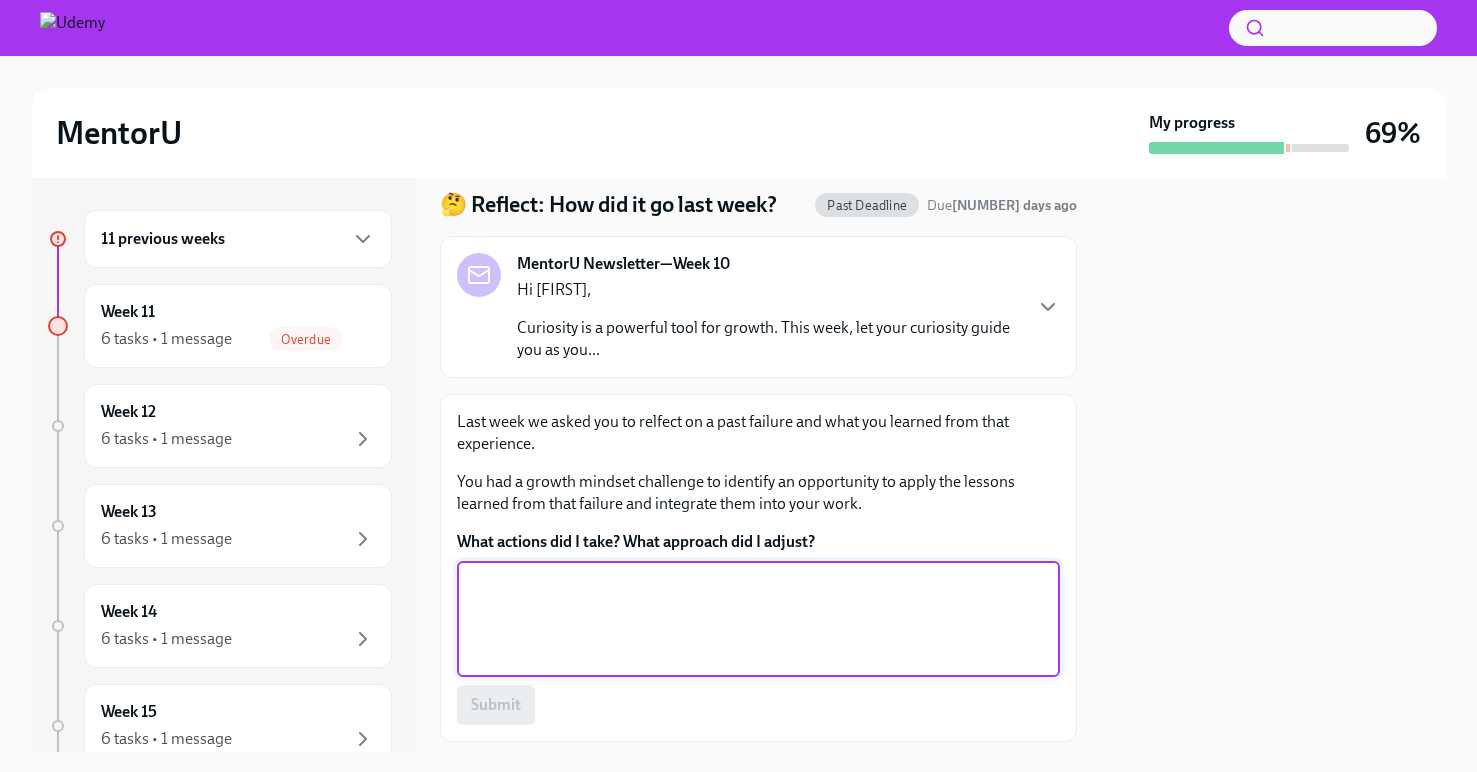 paste on "This week, I applied that lesson by taking ownership of flagging an account that didn’t meet all the necessary qualifications. Instead of letting it move forward, I clearly communicated the concerns to the Account Executive, explaining why it wasn't a good fit at this time. By addressing it proactively, we avoided wasting time and resources, and it opened the door for a more strategic conversation about qualification standards." 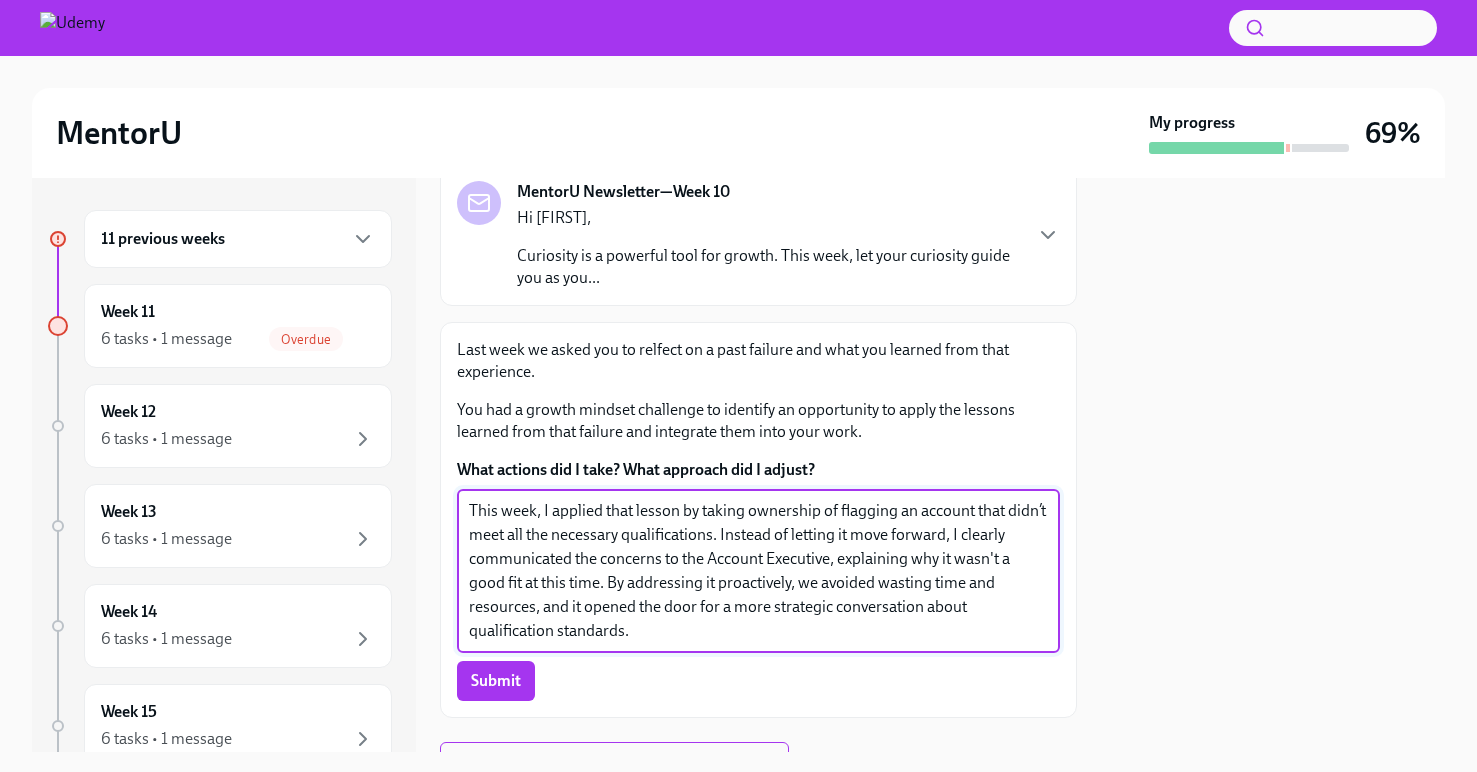 scroll, scrollTop: 137, scrollLeft: 0, axis: vertical 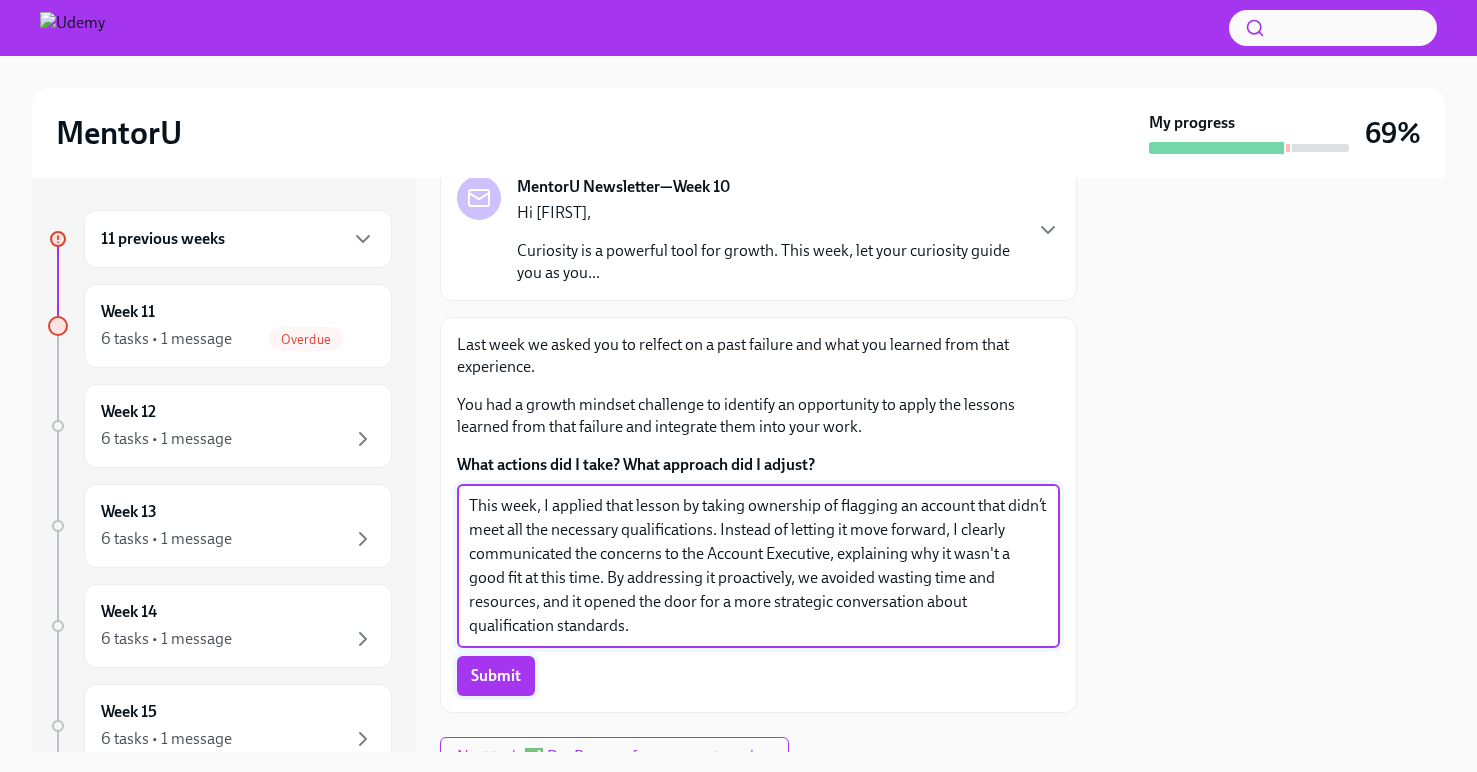type on "This week, I applied that lesson by taking ownership of flagging an account that didn’t meet all the necessary qualifications. Instead of letting it move forward, I clearly communicated the concerns to the Account Executive, explaining why it wasn't a good fit at this time. By addressing it proactively, we avoided wasting time and resources, and it opened the door for a more strategic conversation about qualification standards." 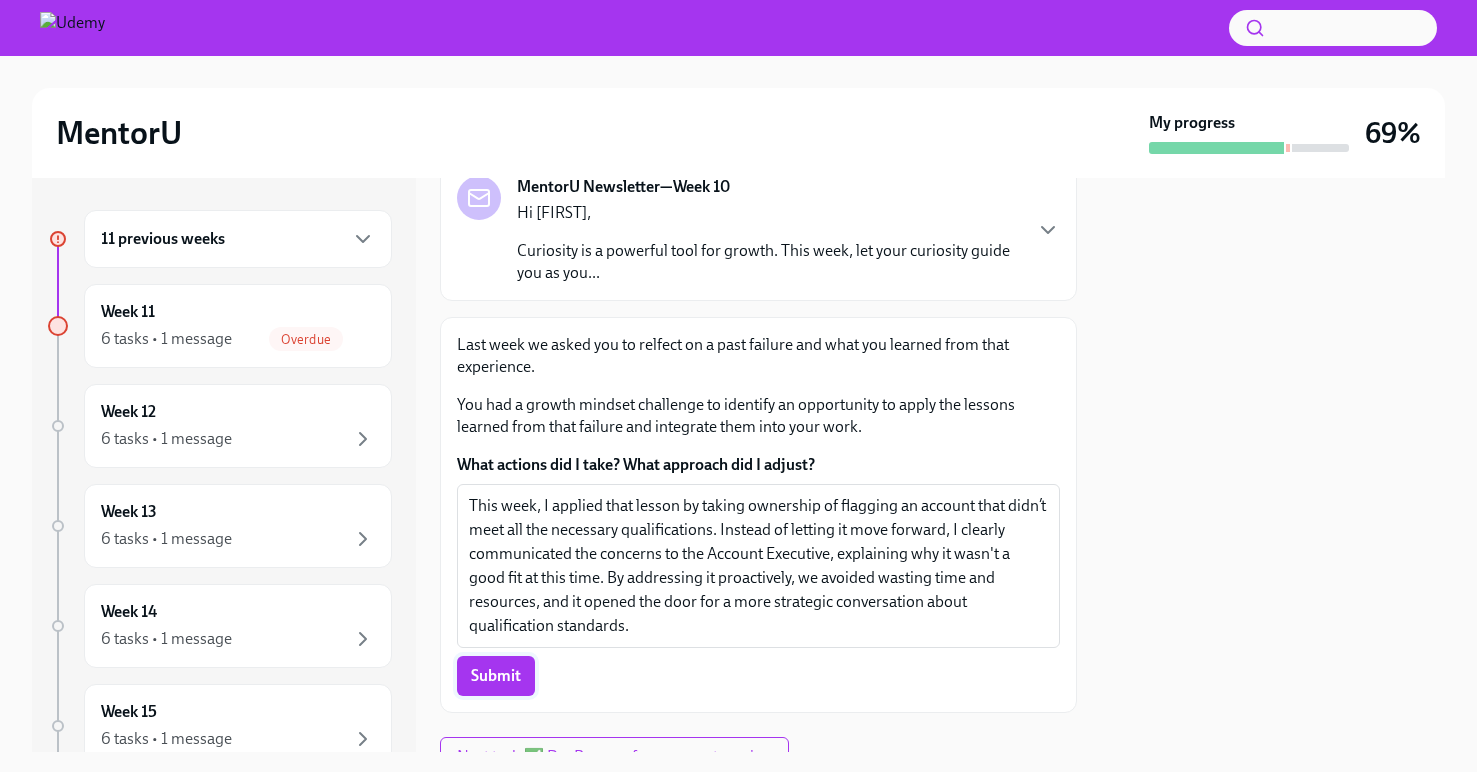 click on "Submit" at bounding box center (496, 676) 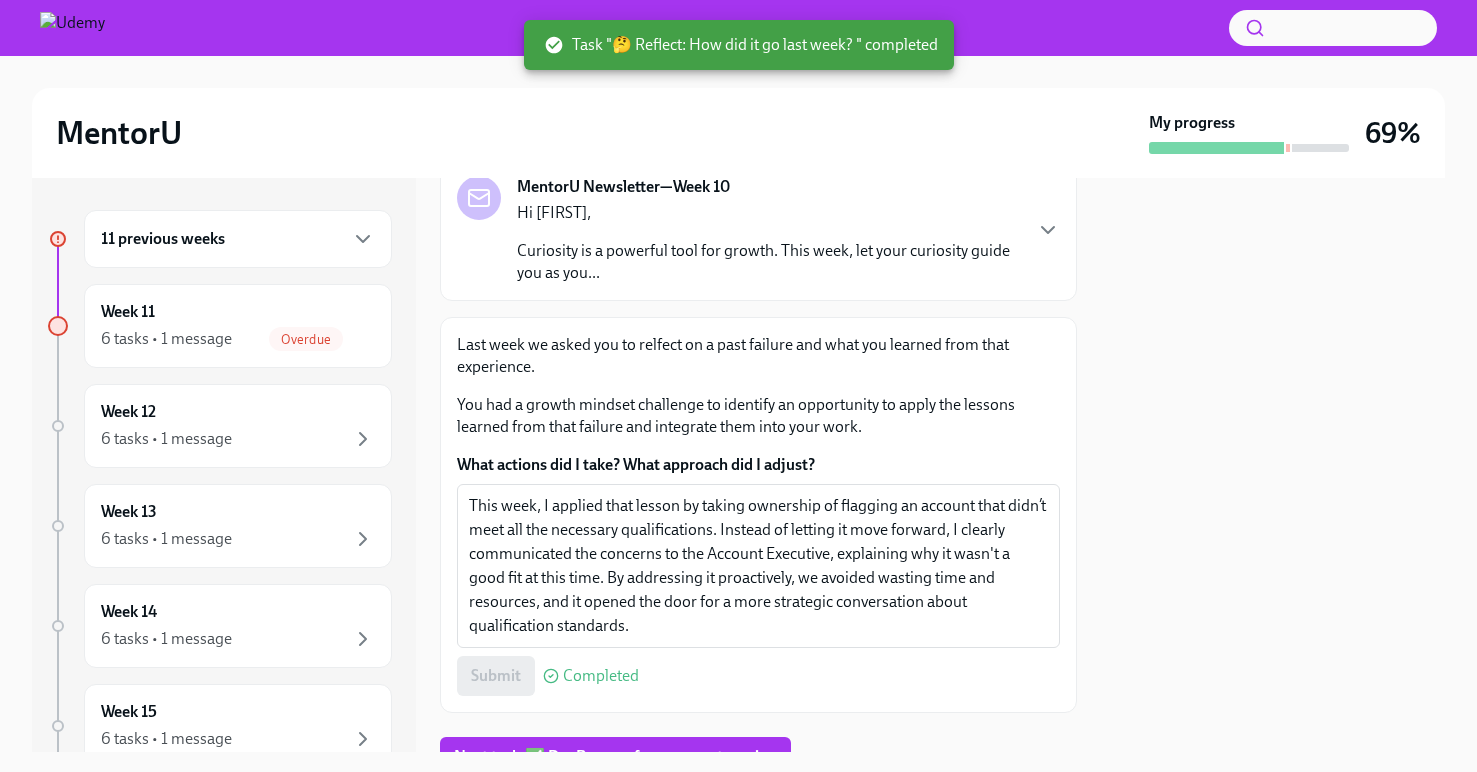 scroll, scrollTop: 226, scrollLeft: 0, axis: vertical 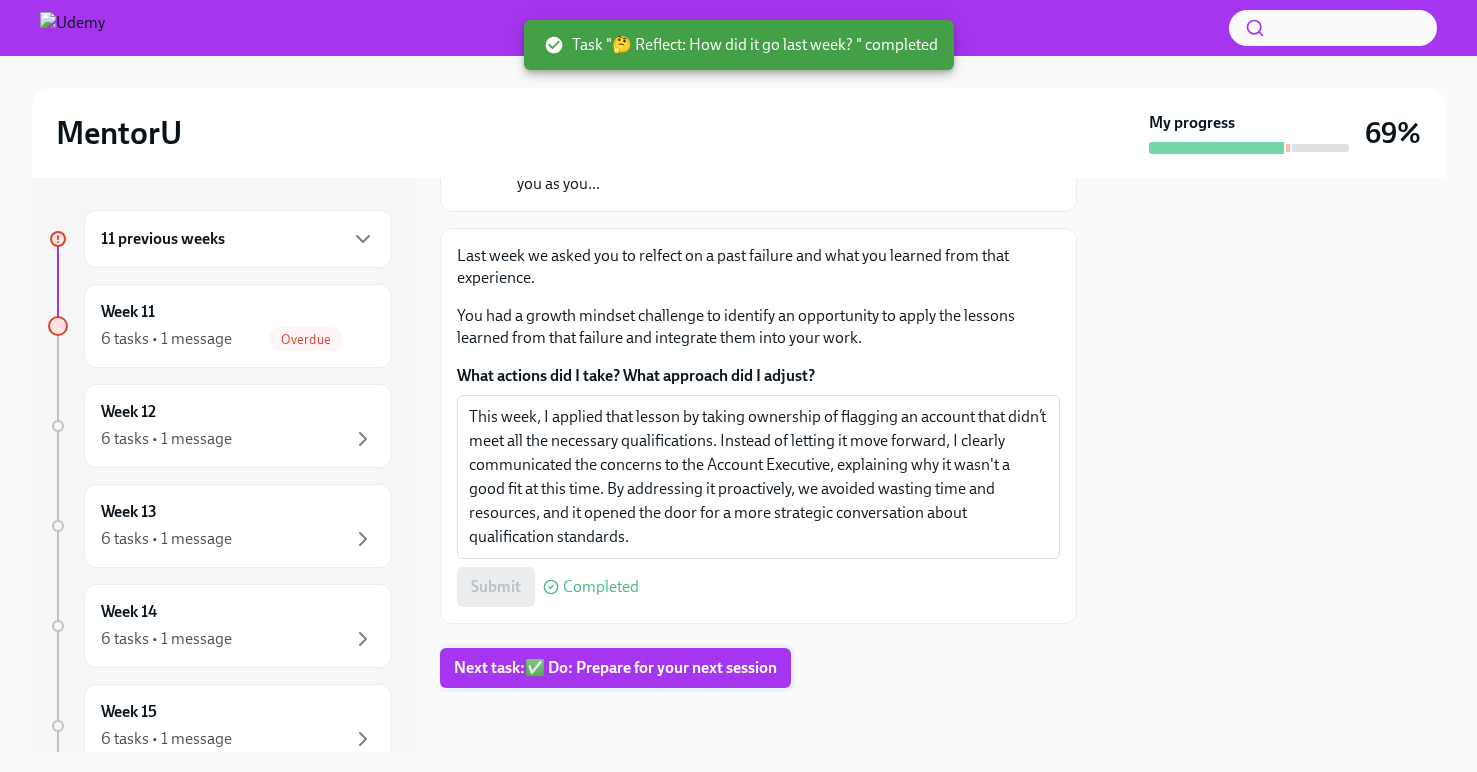 click on "Next task :  ✅ Do: Prepare for your next session" at bounding box center [615, 668] 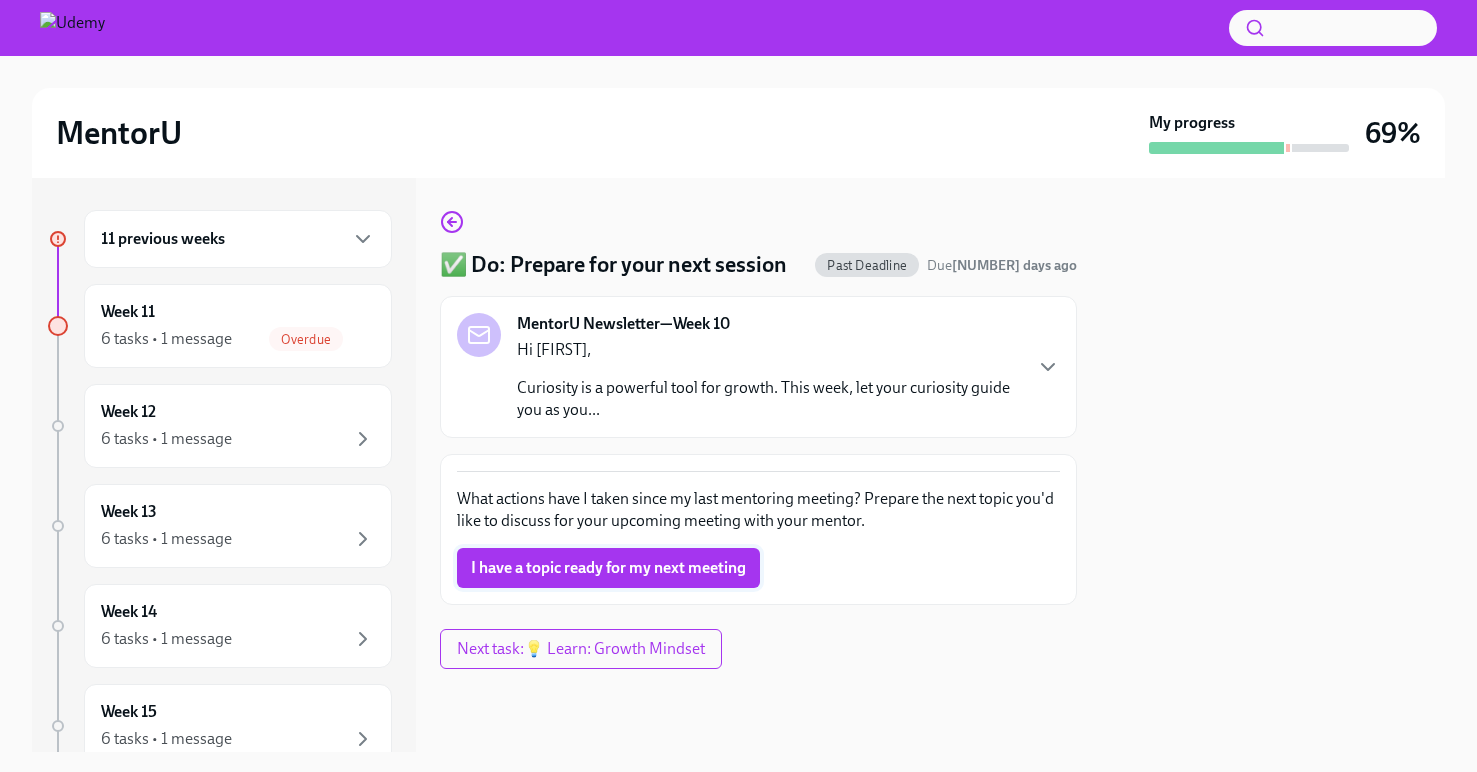click on "I have a topic ready for my next meeting" at bounding box center (608, 568) 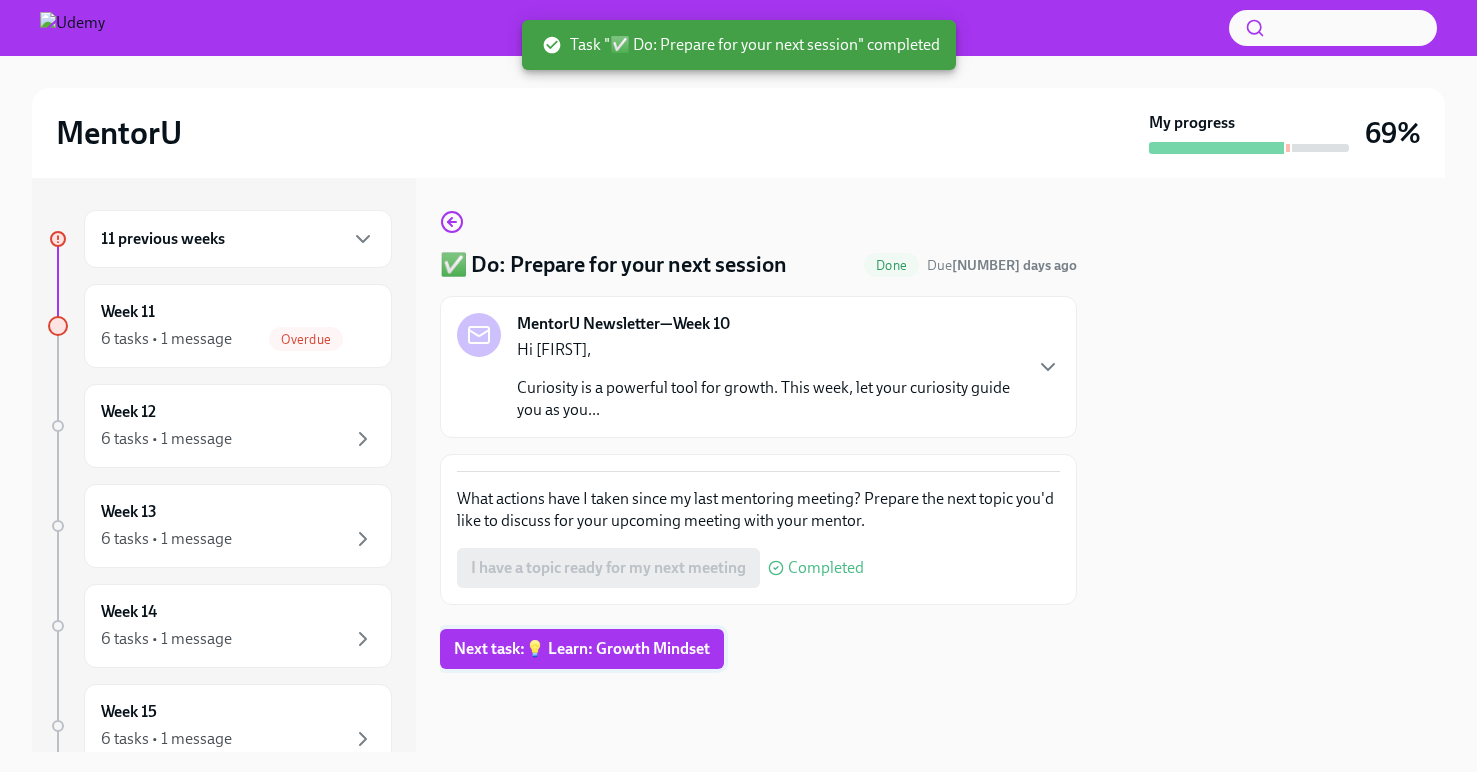 click on "Next task :  💡 Learn: Growth Mindset" at bounding box center [582, 649] 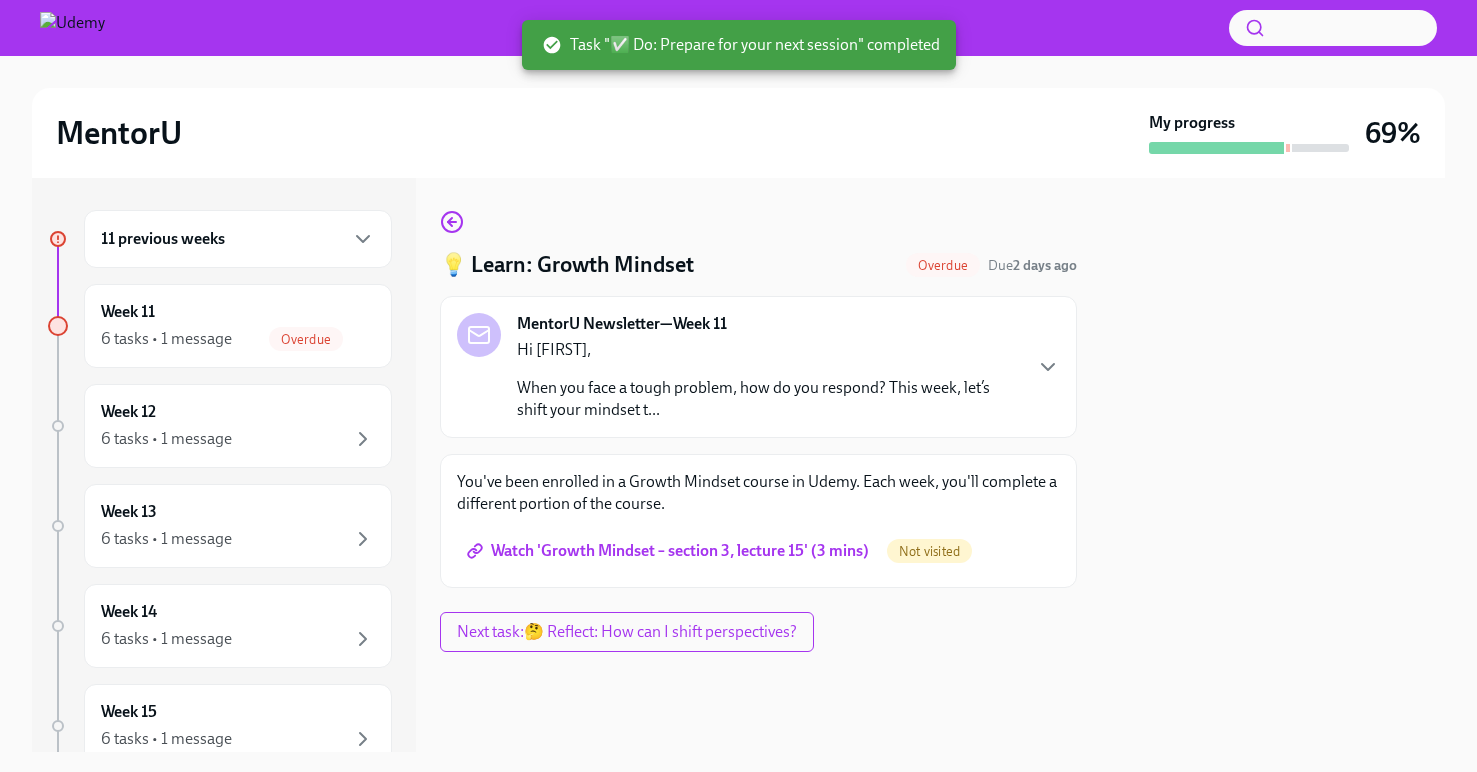 click on "Watch 'Growth Mindset – section 3, lecture 15' (3 mins)" at bounding box center (670, 551) 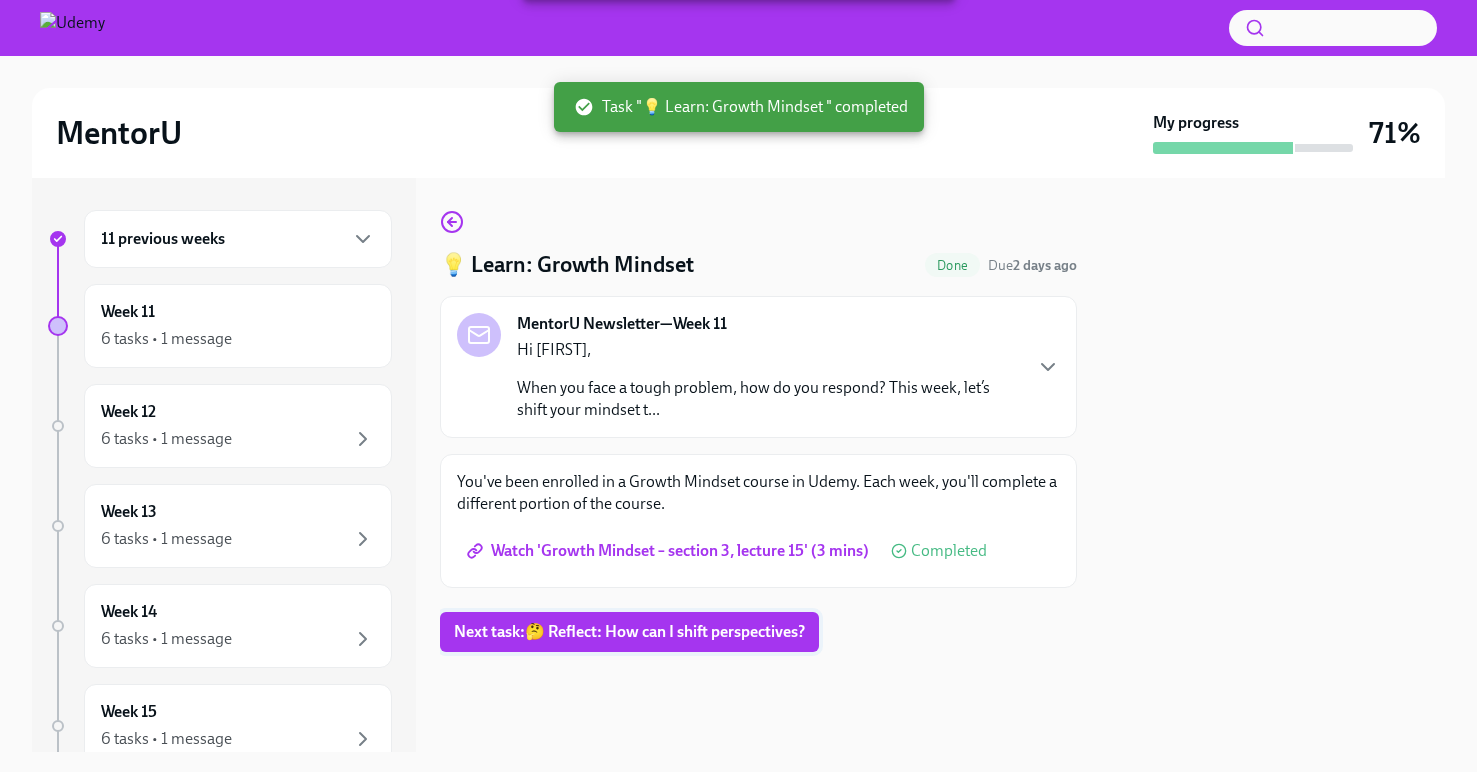 click on "Next task :  🤔 Reflect: How can I shift perspectives?" at bounding box center (629, 632) 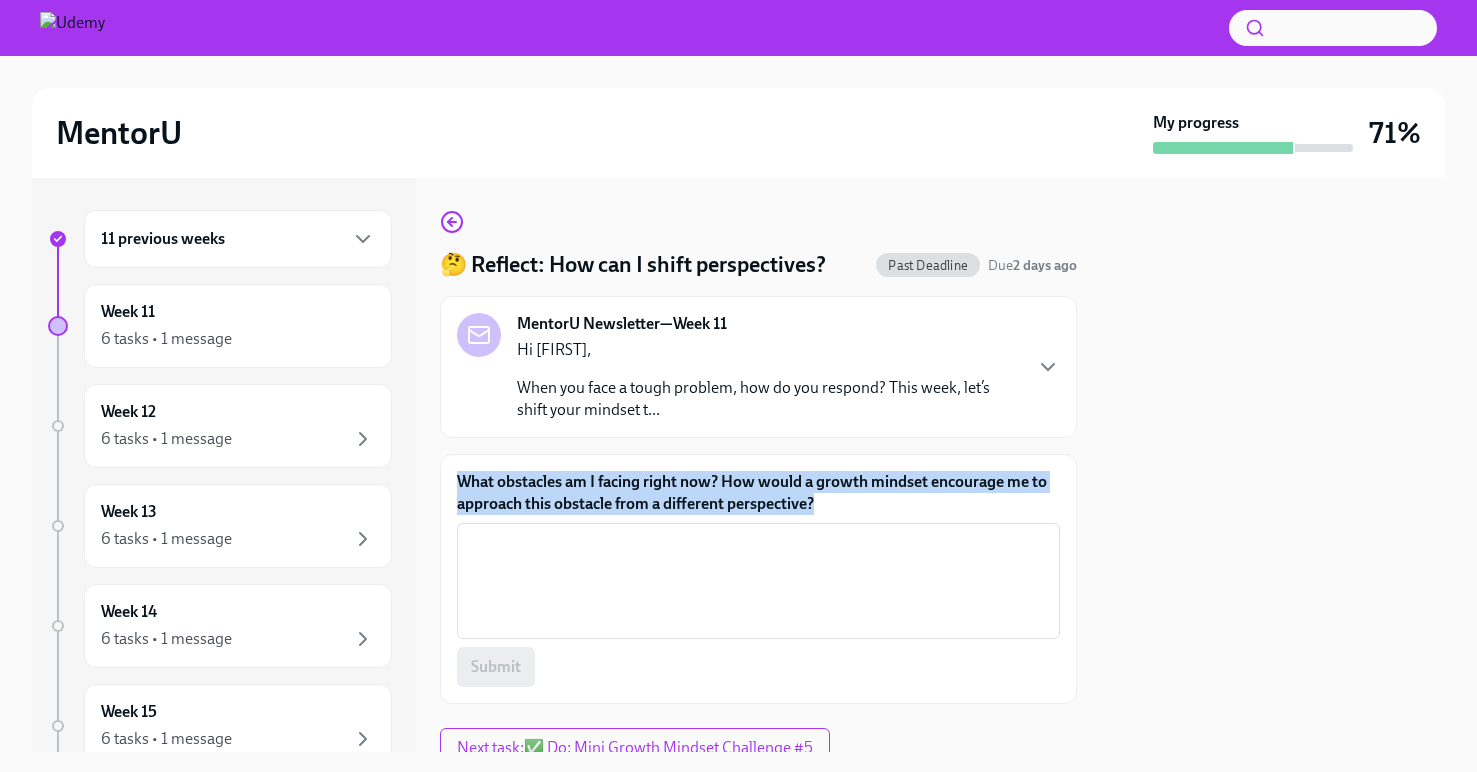 drag, startPoint x: 851, startPoint y: 507, endPoint x: 446, endPoint y: 475, distance: 406.26224 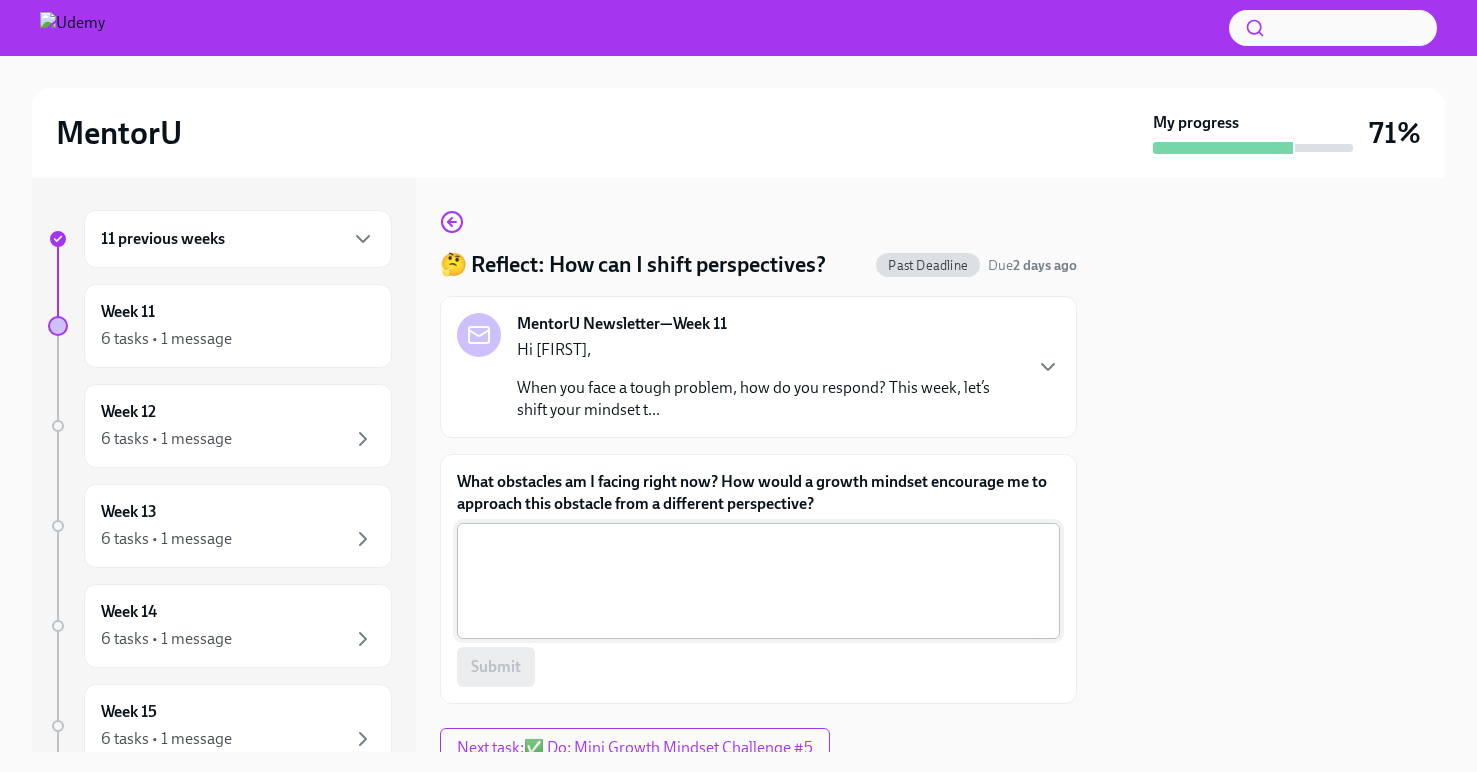 click on "What obstacles am I facing right now? How would a growth mindset encourage me to approach this obstacle from a different perspective?" at bounding box center (758, 581) 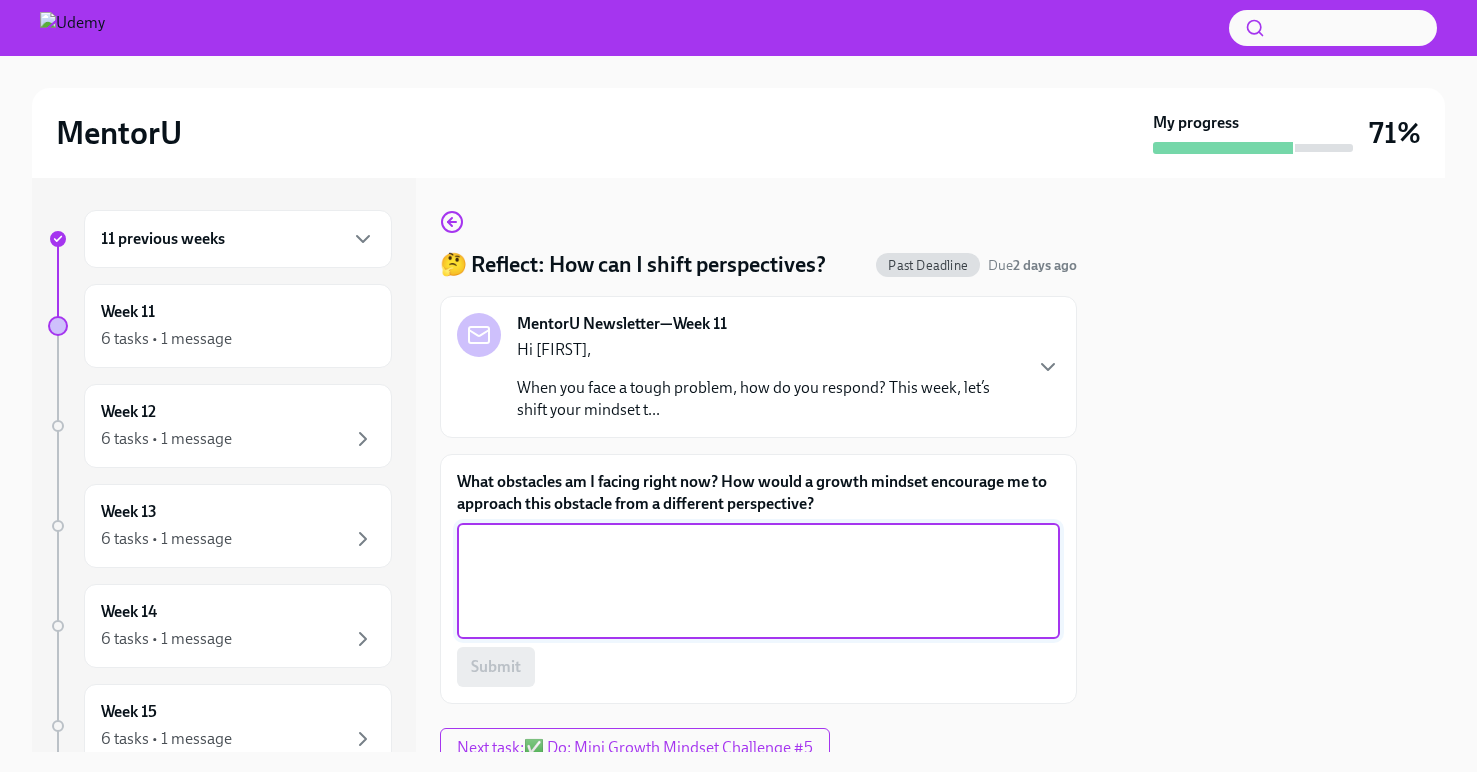 paste on "I’m feeling pressure to hit quota this month. Last month, I didn’t hit it until the very last day, which caused a lot of stress. Now, I’m anxious it might happen again.
Fixed Mindset Response:
“I’m already behind. What if I don’t make it? This pressure is overwhelming, and I feel like I’m constantly catching up.”
Growth Mindset Reframe:
“I hit quota last month—even if it was on the last day. That shows I’m capable of pushing through. This month, I can apply what I learned to work more proactively and reduce the last-minute stress.”" 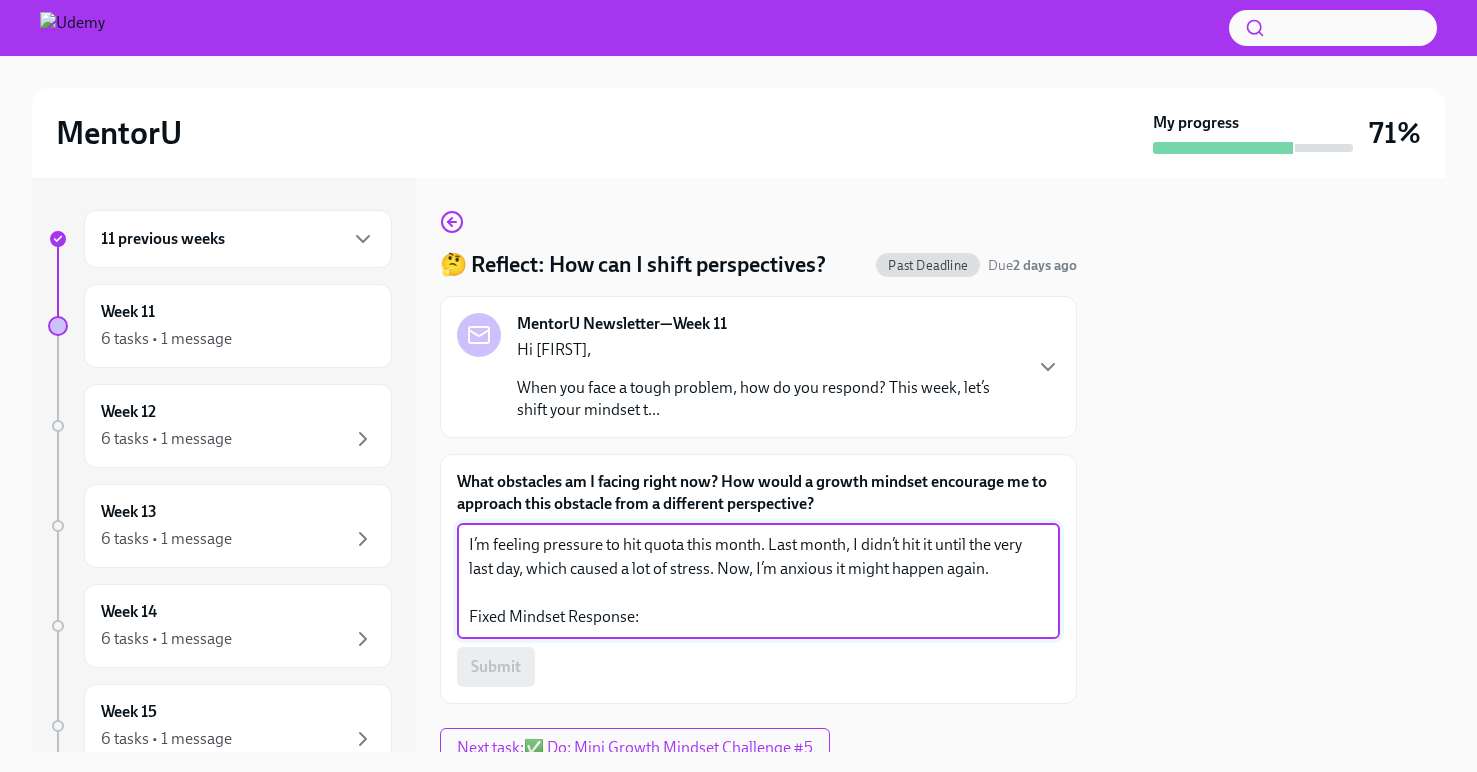 scroll, scrollTop: 22, scrollLeft: 0, axis: vertical 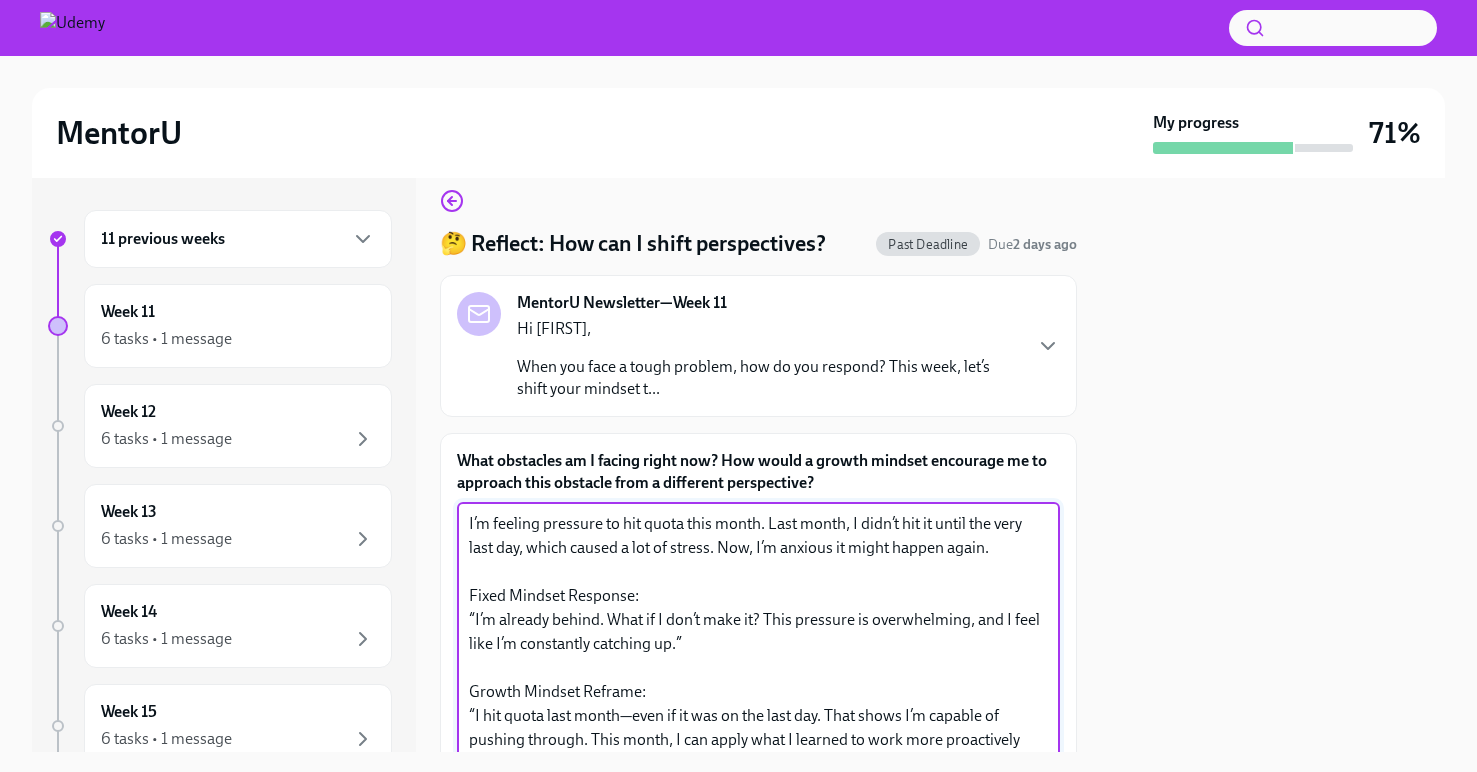 click on "I’m feeling pressure to hit quota this month. Last month, I didn’t hit it until the very last day, which caused a lot of stress. Now, I’m anxious it might happen again.
Fixed Mindset Response:
“I’m already behind. What if I don’t make it? This pressure is overwhelming, and I feel like I’m constantly catching up.”
Growth Mindset Reframe:
“I hit quota last month—even if it was on the last day. That shows I’m capable of pushing through. This month, I can apply what I learned to work more proactively and reduce the last-minute stress.”" at bounding box center (758, 632) 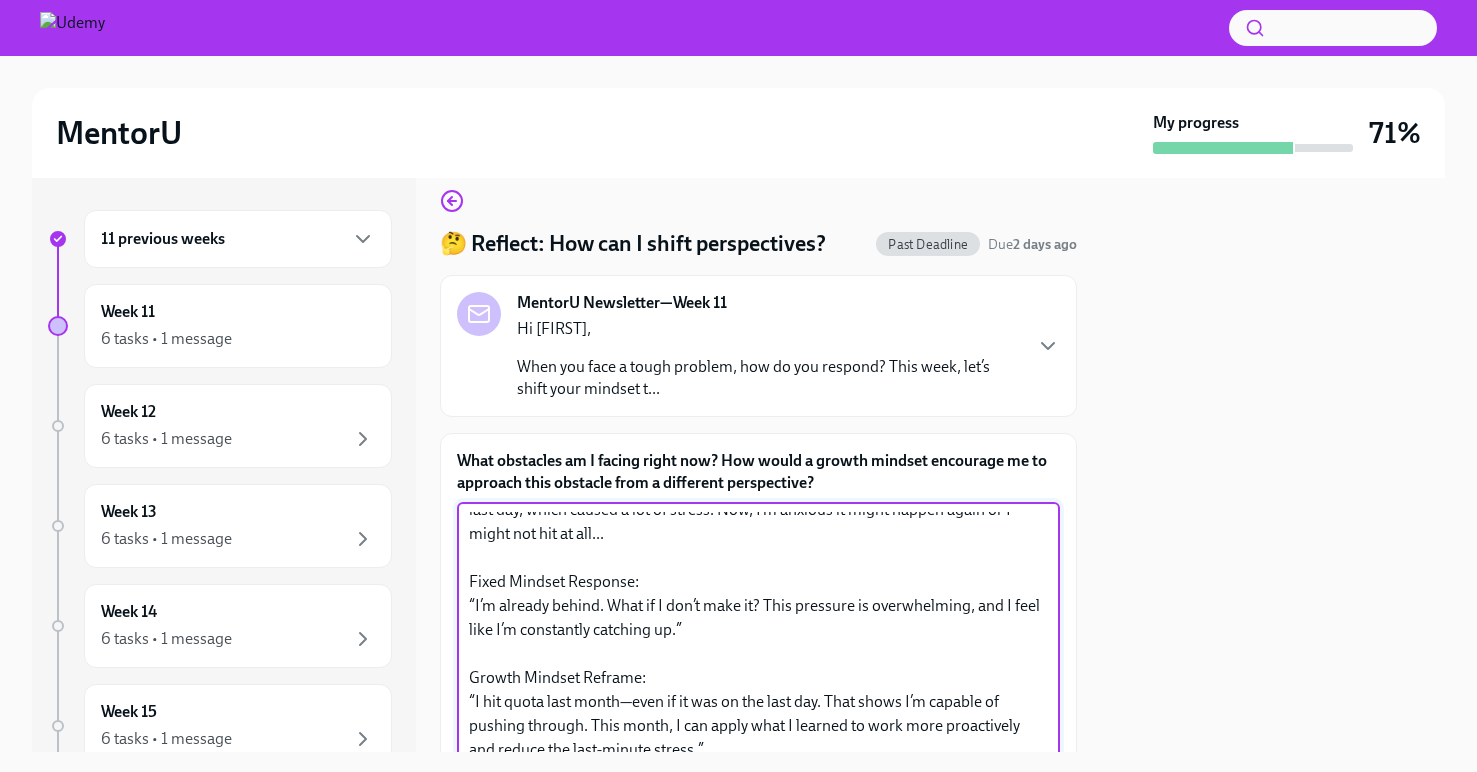 scroll, scrollTop: 48, scrollLeft: 0, axis: vertical 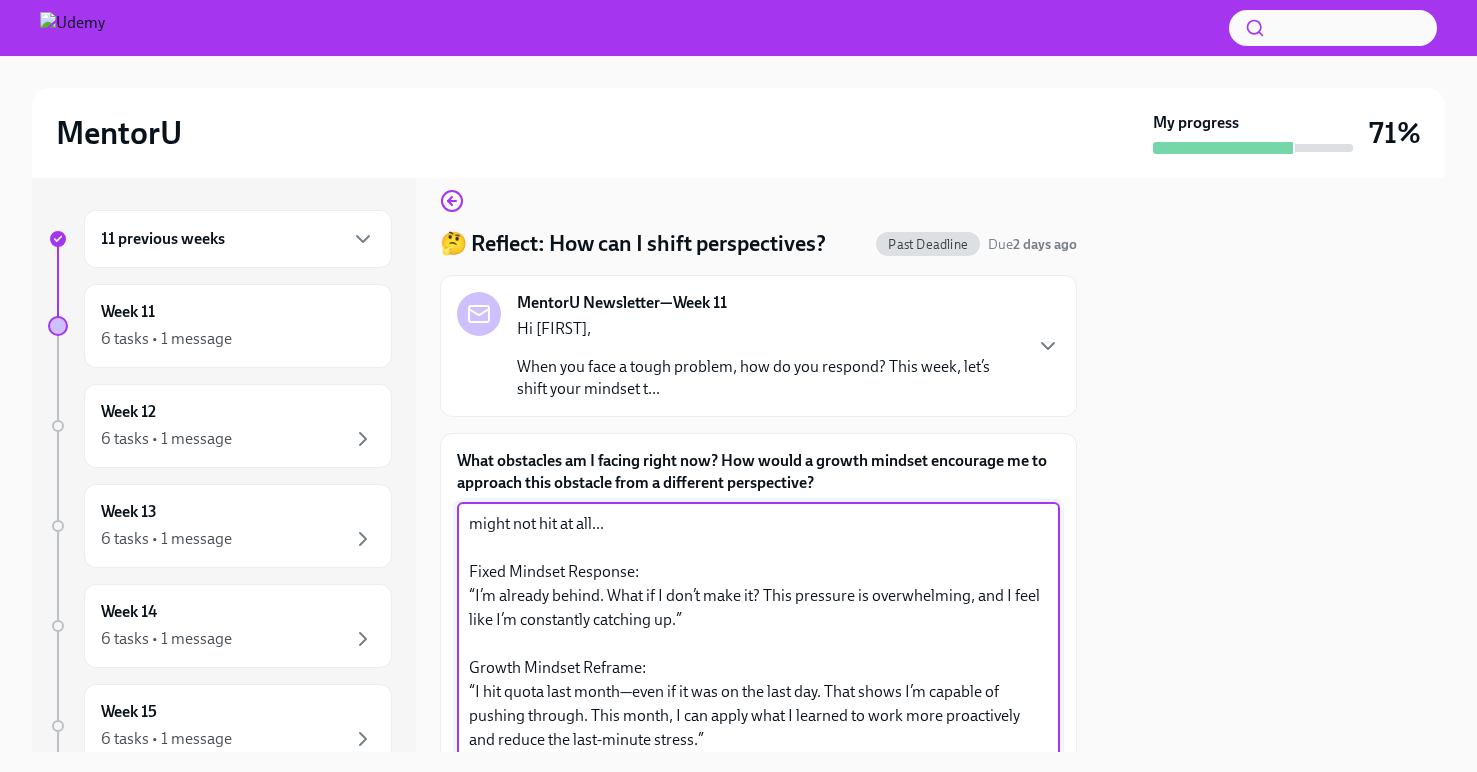 click on "I’m feeling pressure to hit quota this month. Last month, I didn’t hit it until the very last day, which caused a lot of stress. Now, I’m anxious it might happen again or I might not hit at all...
Fixed Mindset Response:
“I’m already behind. What if I don’t make it? This pressure is overwhelming, and I feel like I’m constantly catching up.”
Growth Mindset Reframe:
“I hit quota last month—even if it was on the last day. That shows I’m capable of pushing through. This month, I can apply what I learned to work more proactively and reduce the last-minute stress.”" at bounding box center (758, 632) 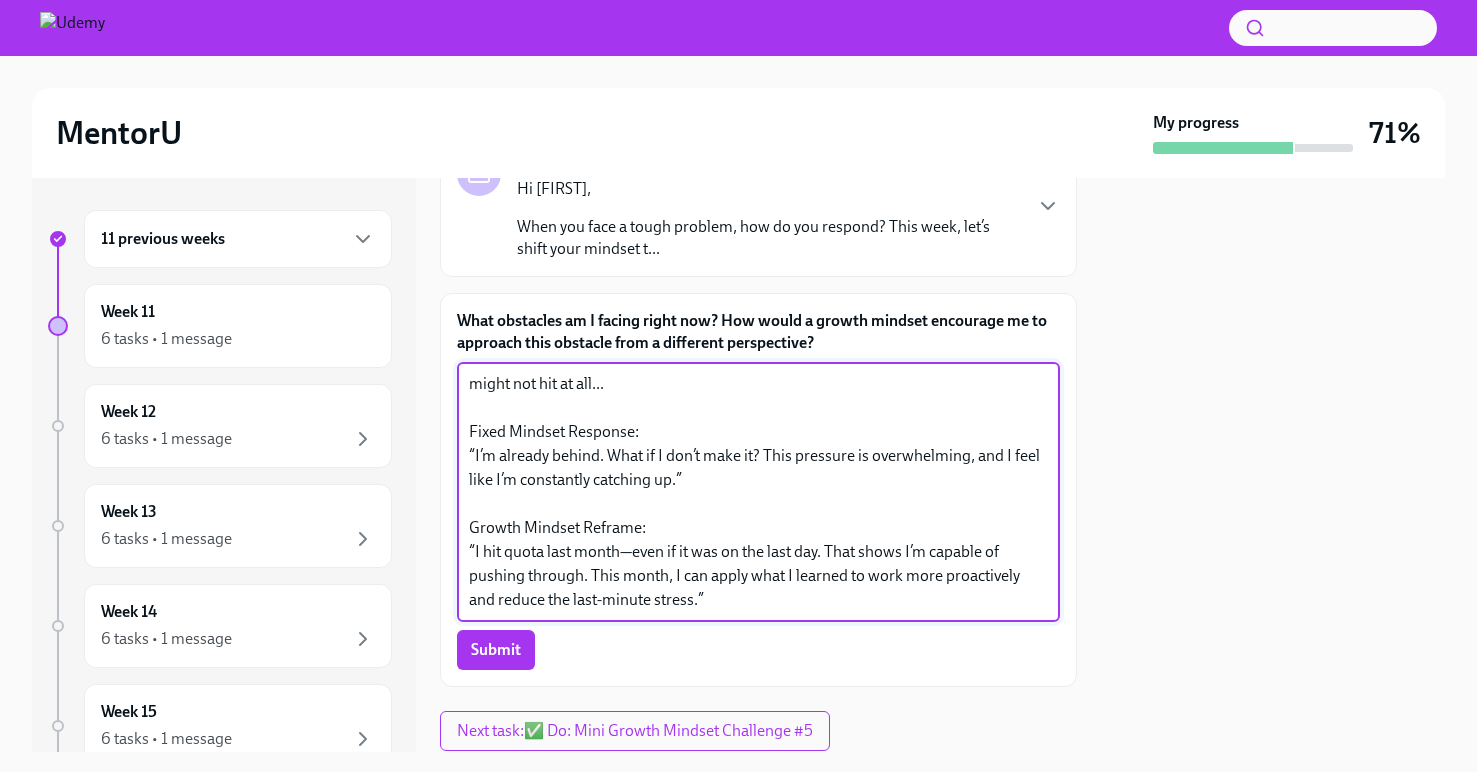 scroll, scrollTop: 164, scrollLeft: 0, axis: vertical 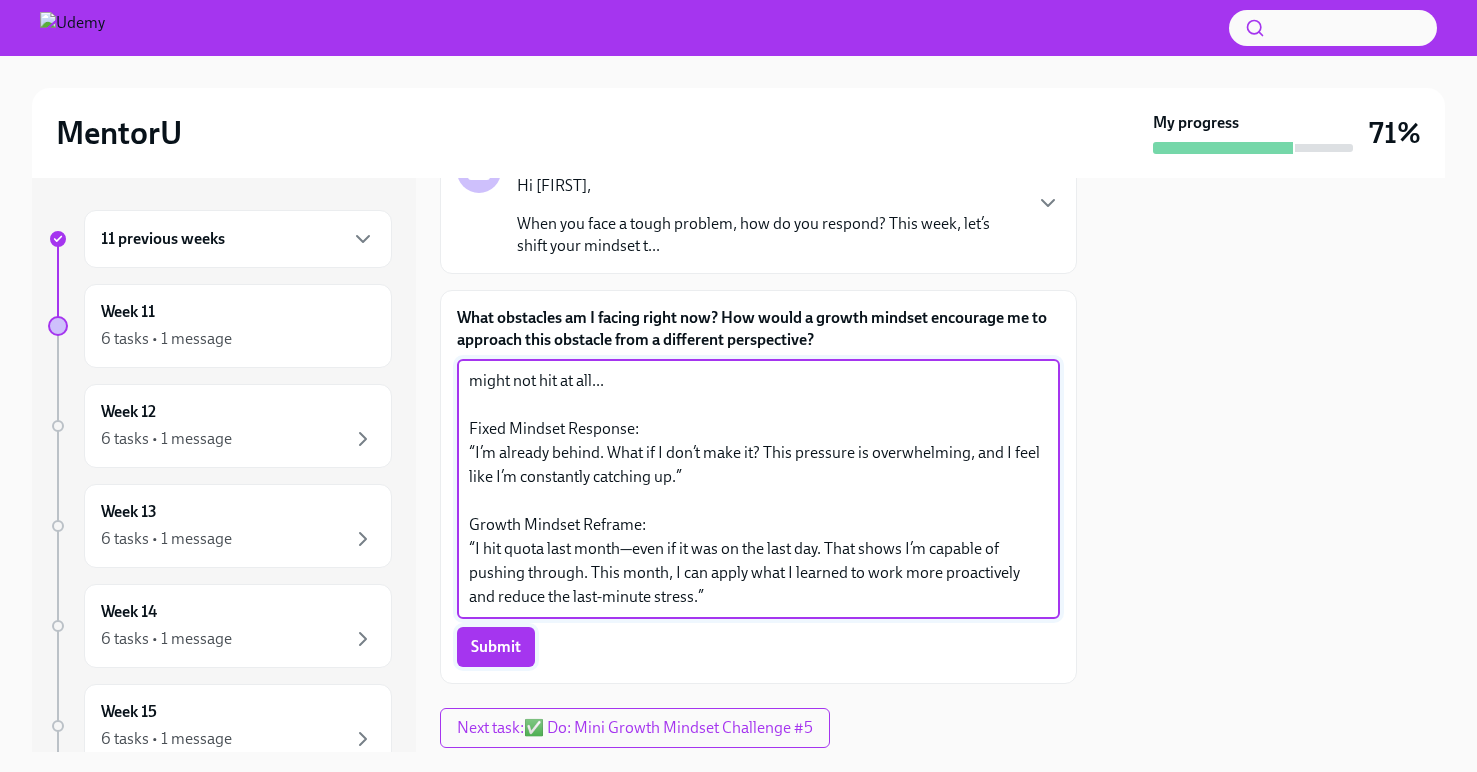 type on "I’m feeling pressure to hit quota this month. Last month, I didn’t hit it until the very last day, which caused a lot of stress. Now, I’m anxious it might happen again or I might not hit at all...
Fixed Mindset Response:
“I’m already behind. What if I don’t make it? This pressure is overwhelming, and I feel like I’m constantly catching up.”
Growth Mindset Reframe:
“I hit quota last month—even if it was on the last day. That shows I’m capable of pushing through. This month, I can apply what I learned to work more proactively and reduce the last-minute stress.”" 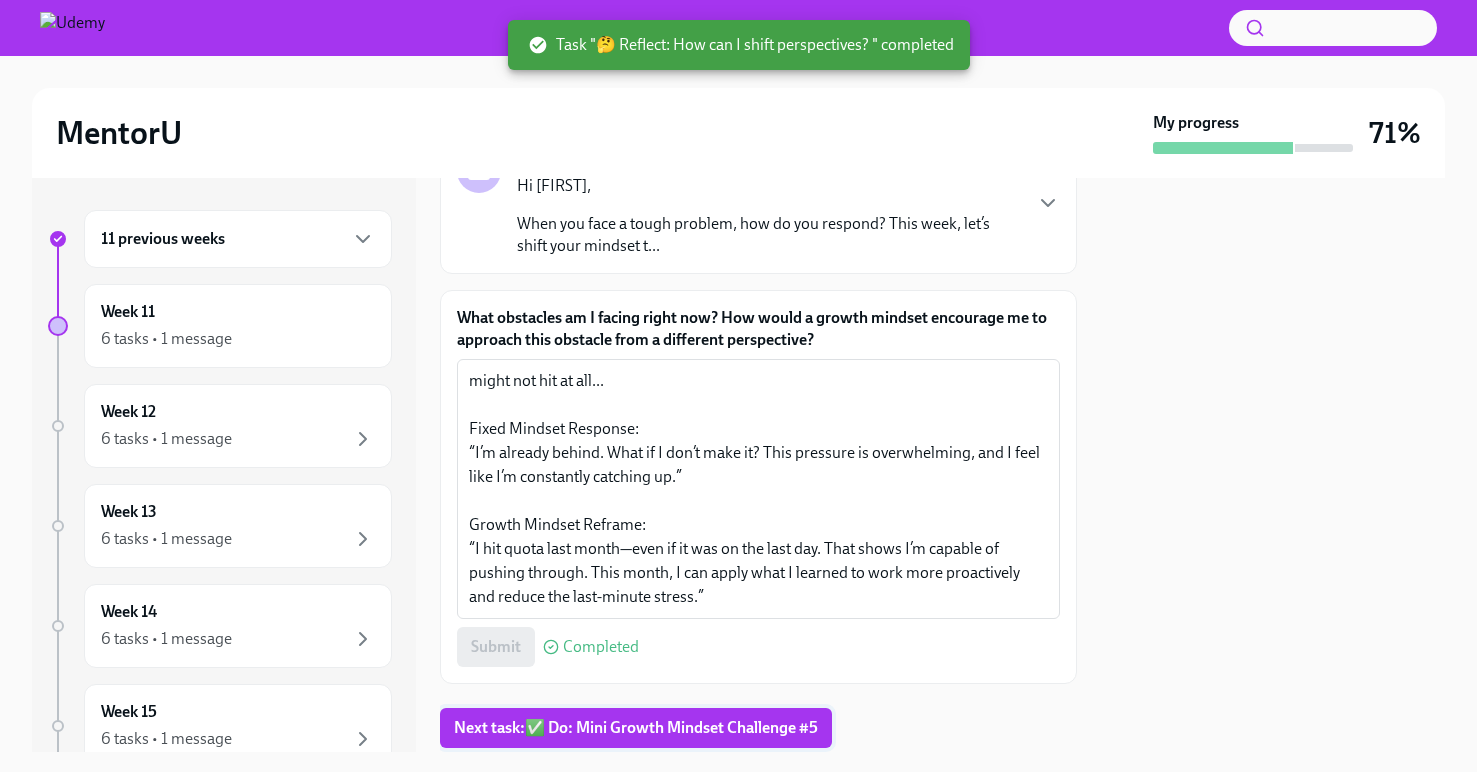 click on "Next task :  ✅ Do: Mini Growth Mindset Challenge #5" at bounding box center [636, 728] 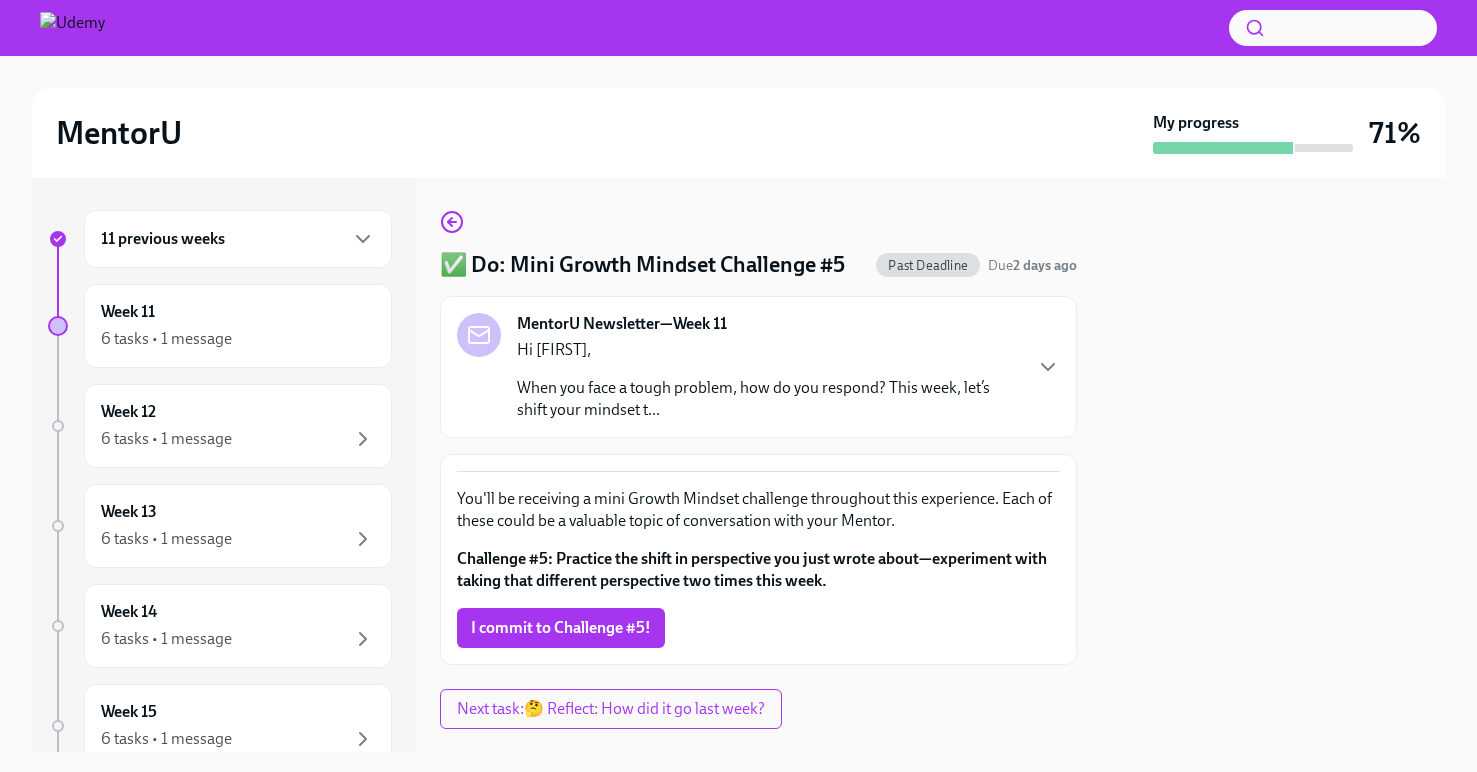 scroll, scrollTop: 41, scrollLeft: 0, axis: vertical 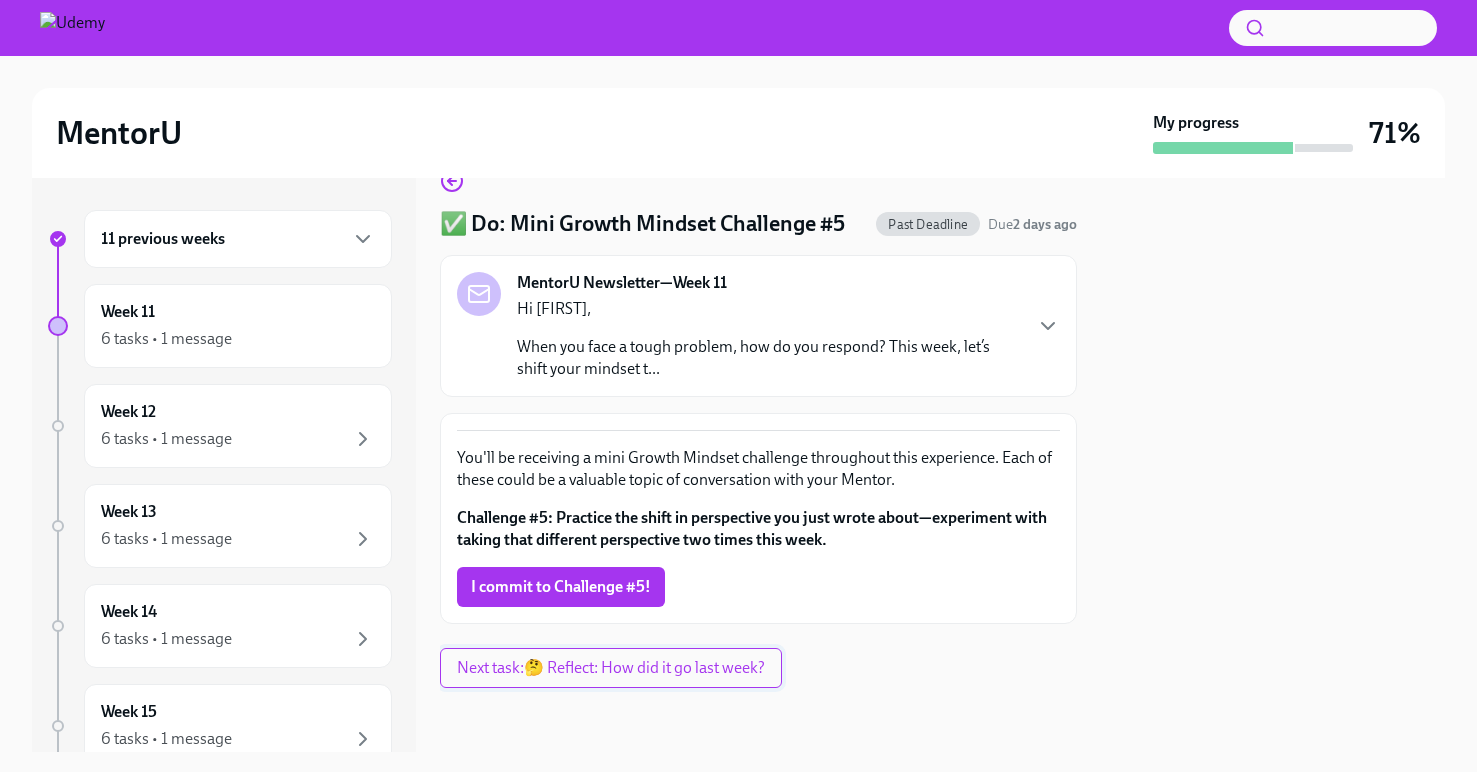 click on "Next task :  🤔 Reflect: How did it go last week?" at bounding box center [611, 668] 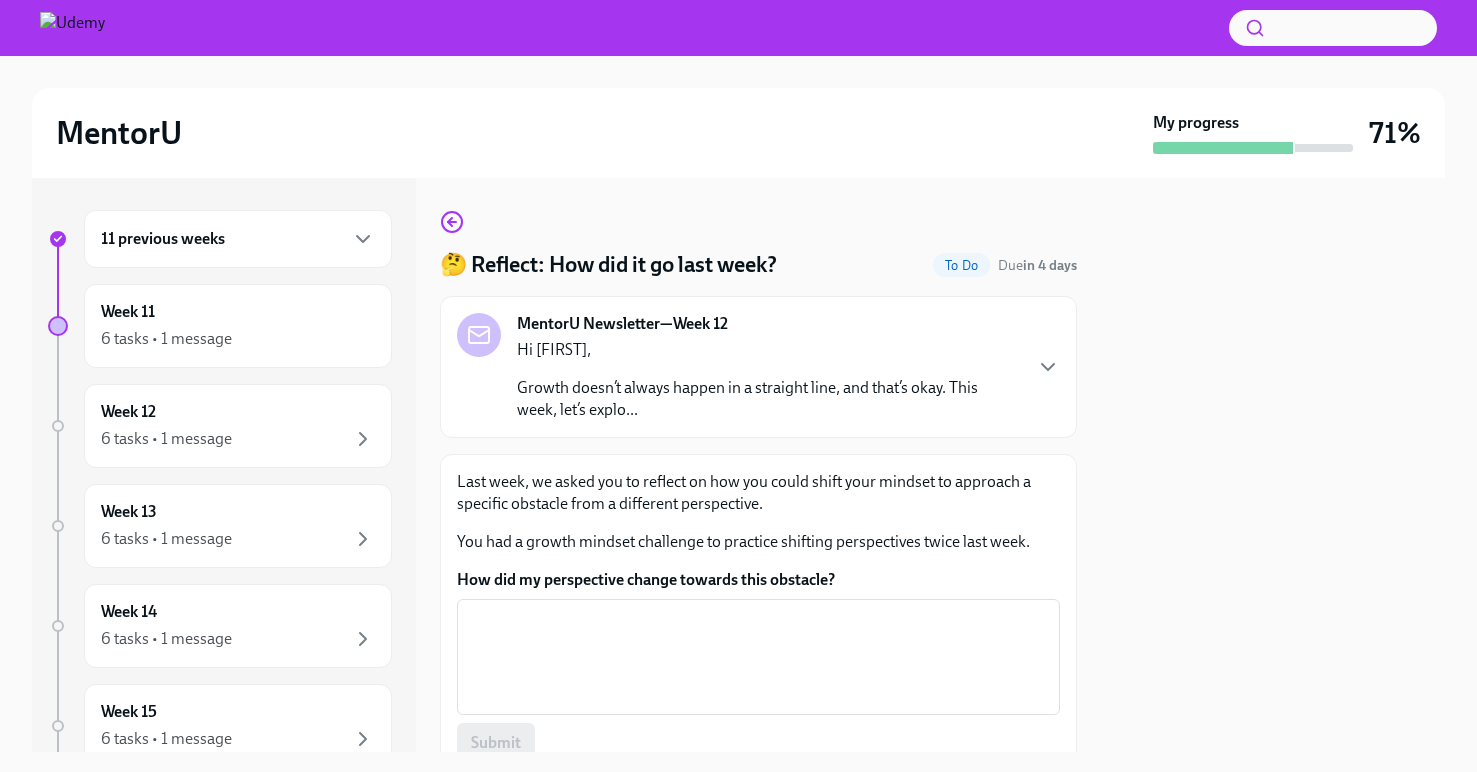 click on "11 previous weeks" at bounding box center [238, 239] 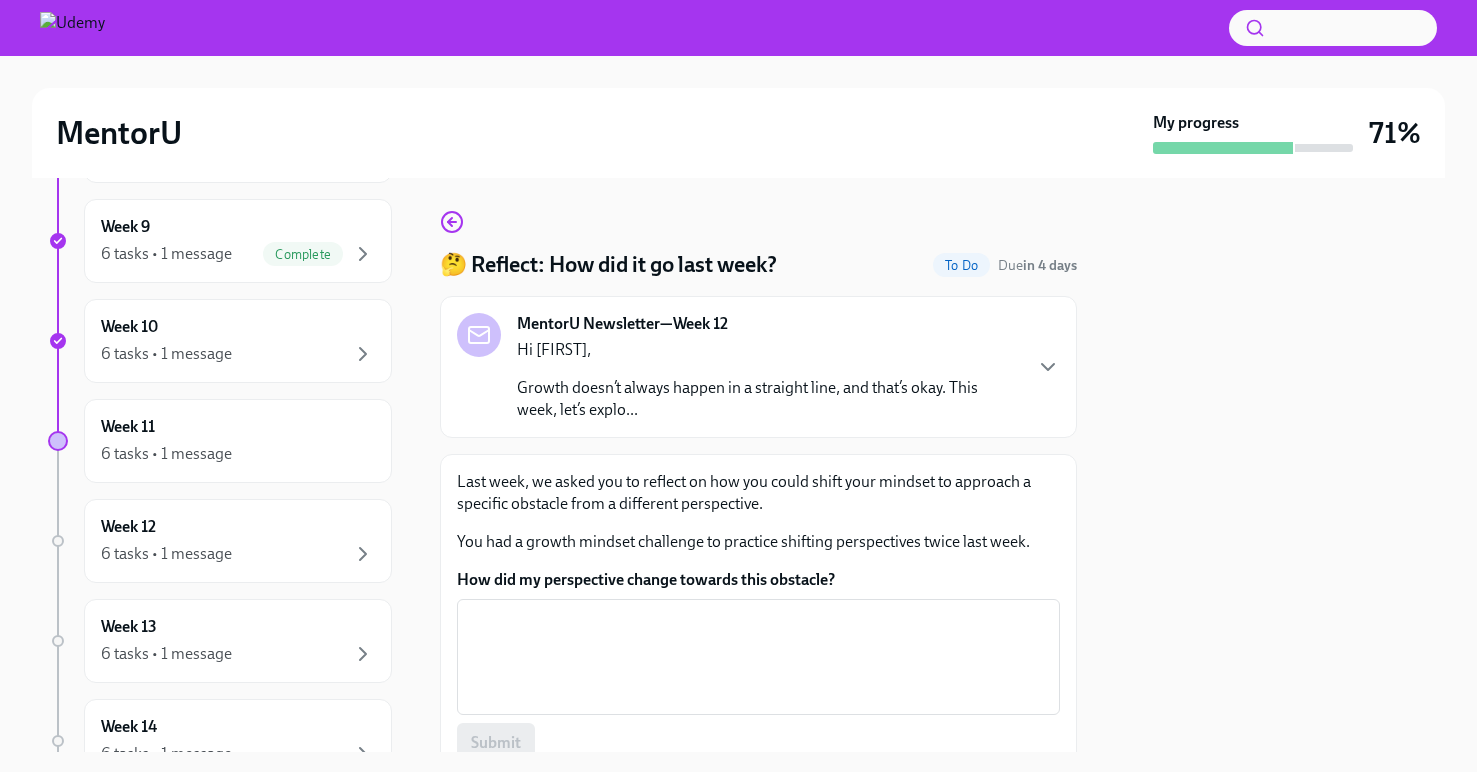 scroll, scrollTop: 944, scrollLeft: 0, axis: vertical 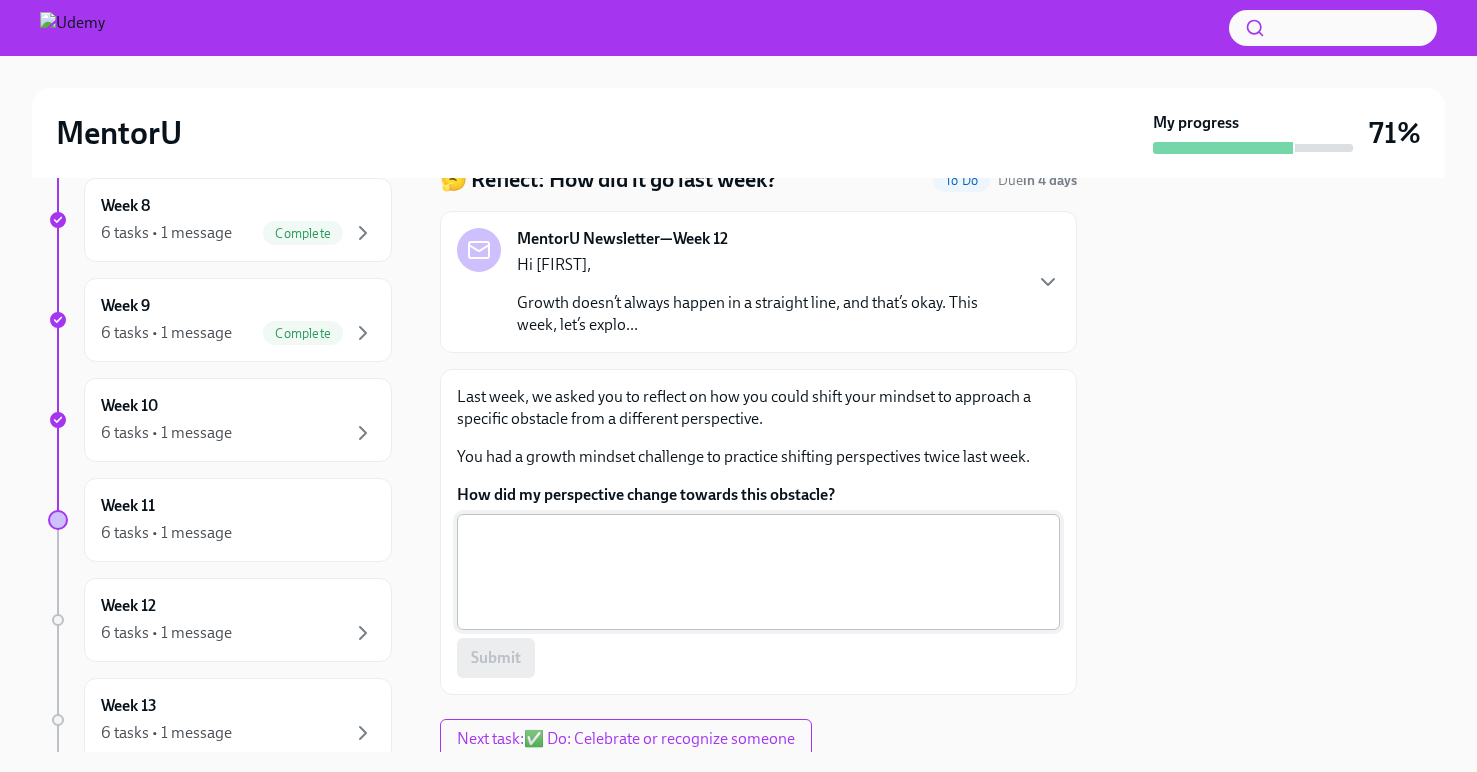 click on "How did my perspective change towards this obstacle?" at bounding box center [758, 572] 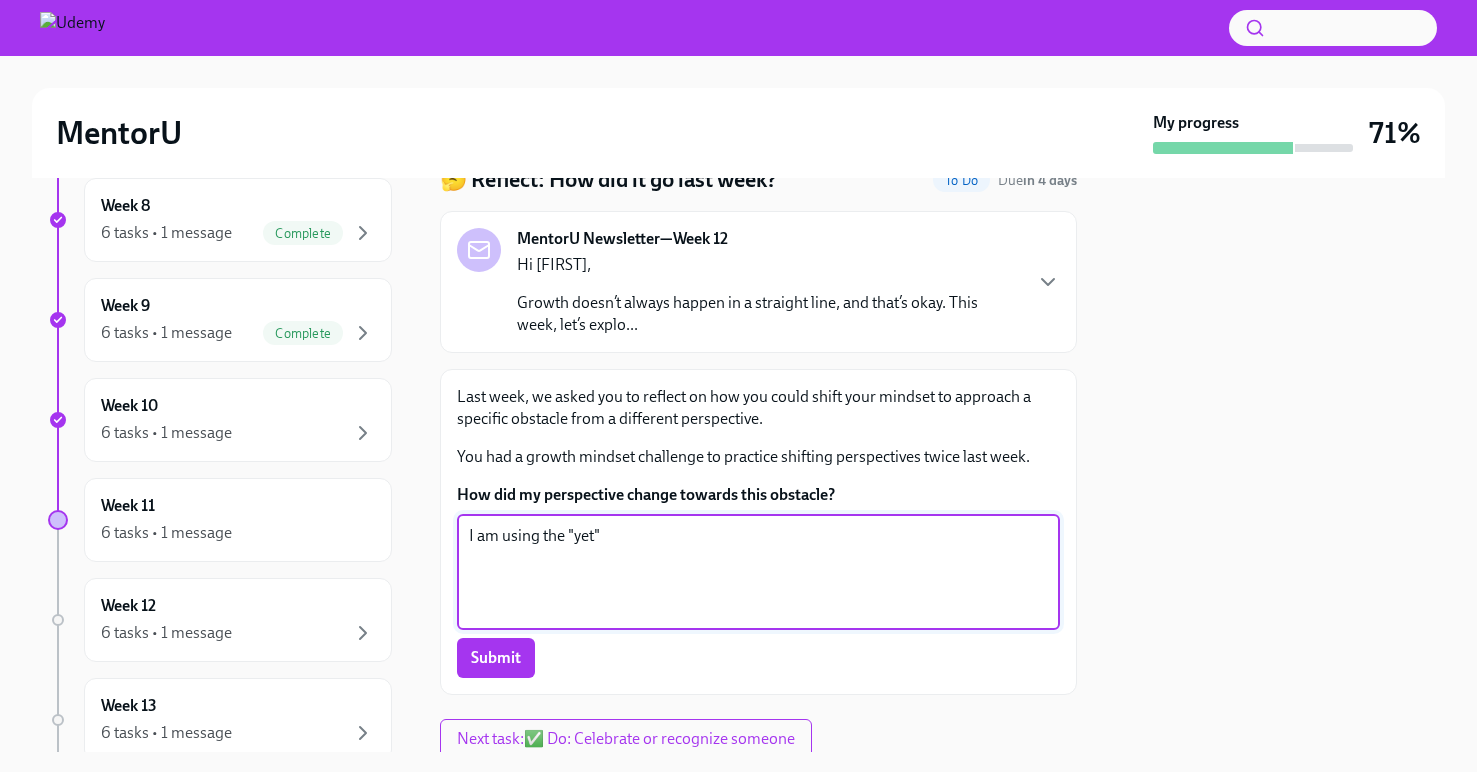 drag, startPoint x: 657, startPoint y: 541, endPoint x: 420, endPoint y: 538, distance: 237.01898 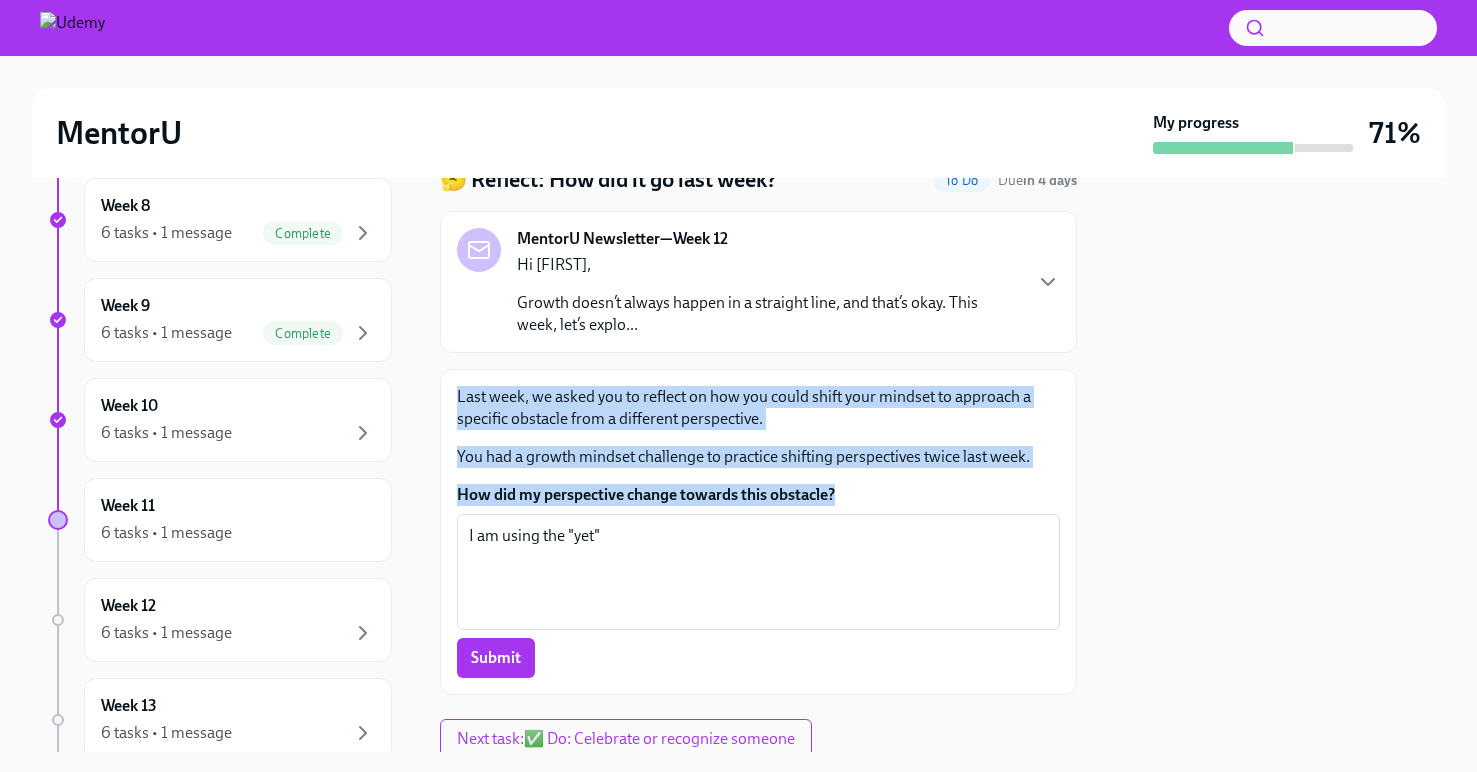 drag, startPoint x: 869, startPoint y: 487, endPoint x: 454, endPoint y: 390, distance: 426.1854 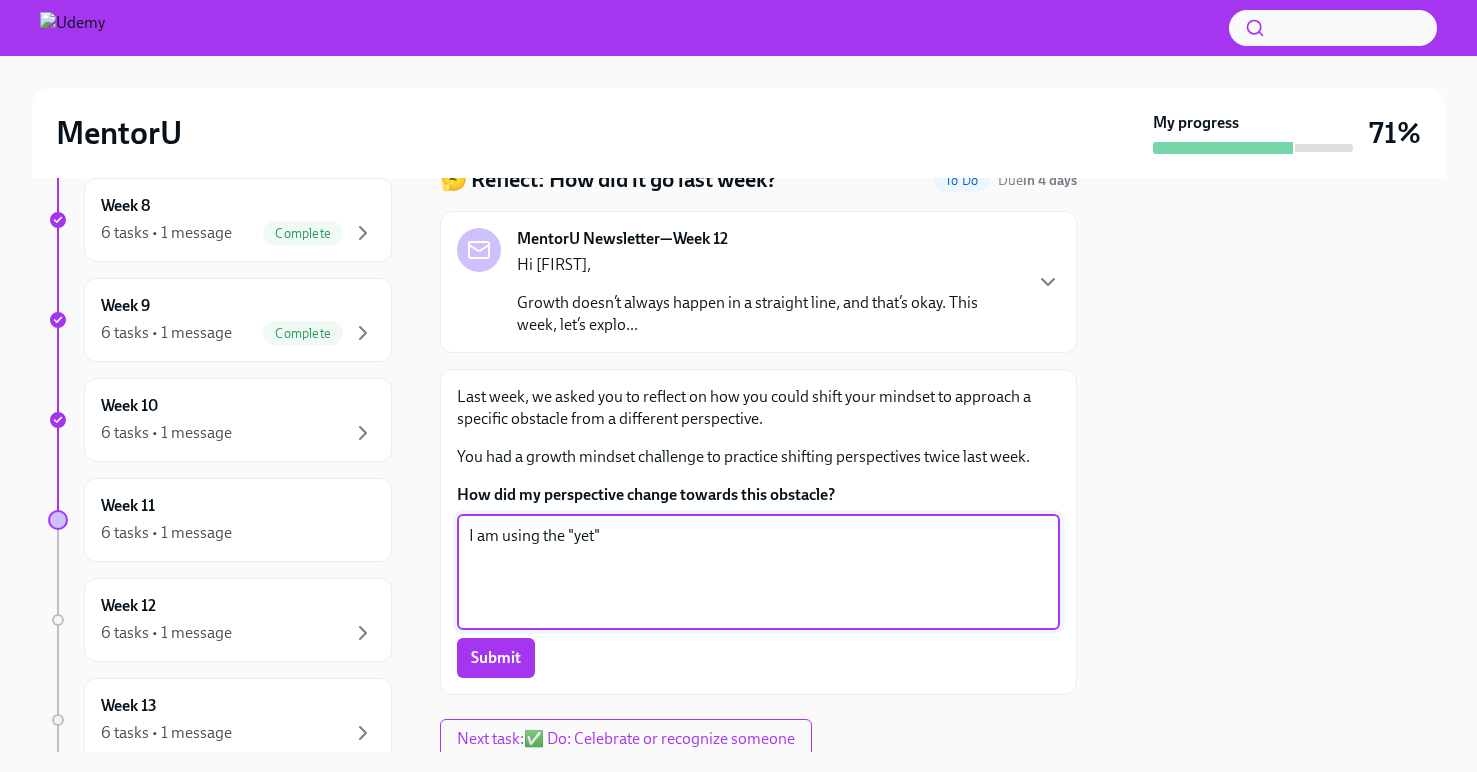 drag, startPoint x: 610, startPoint y: 539, endPoint x: 414, endPoint y: 534, distance: 196.06377 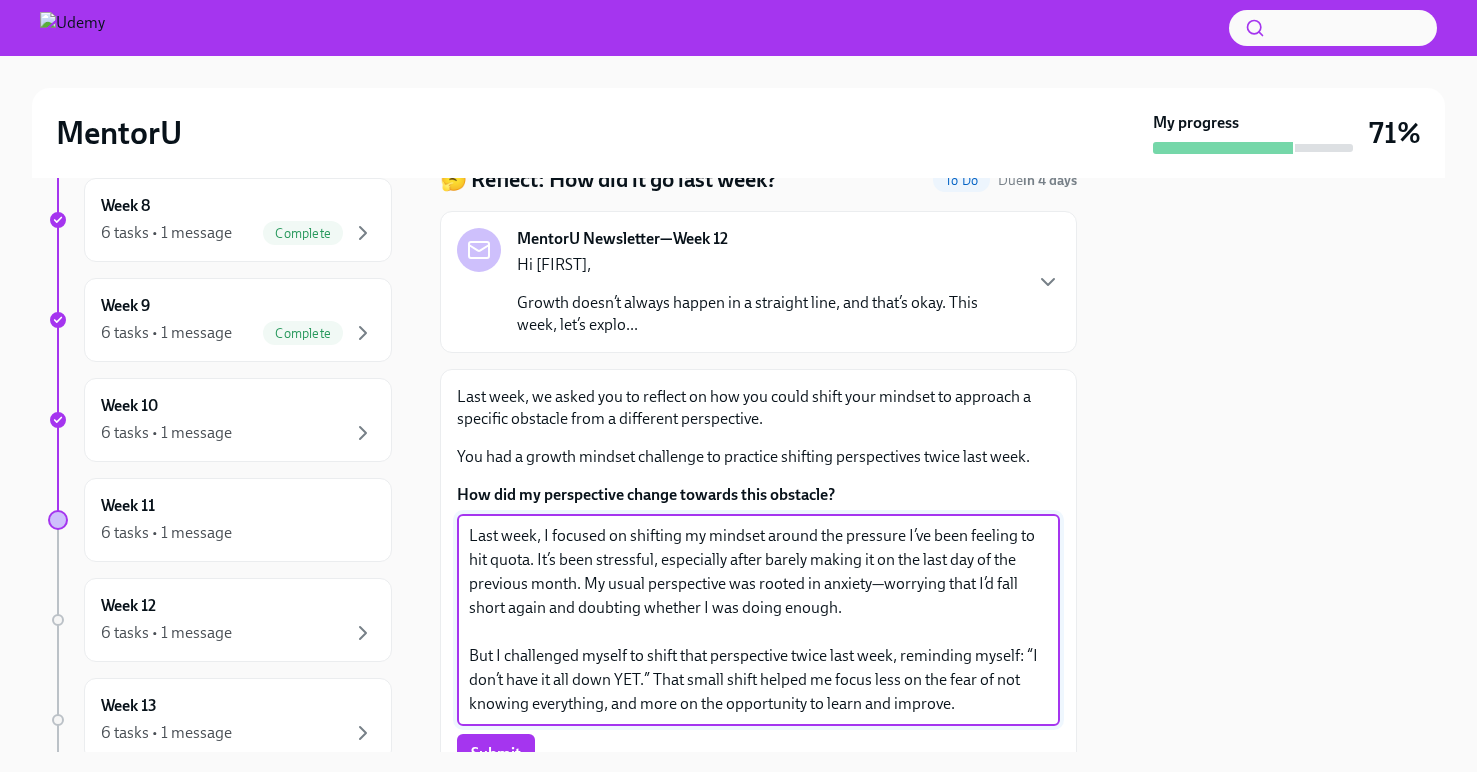 scroll, scrollTop: 99, scrollLeft: 0, axis: vertical 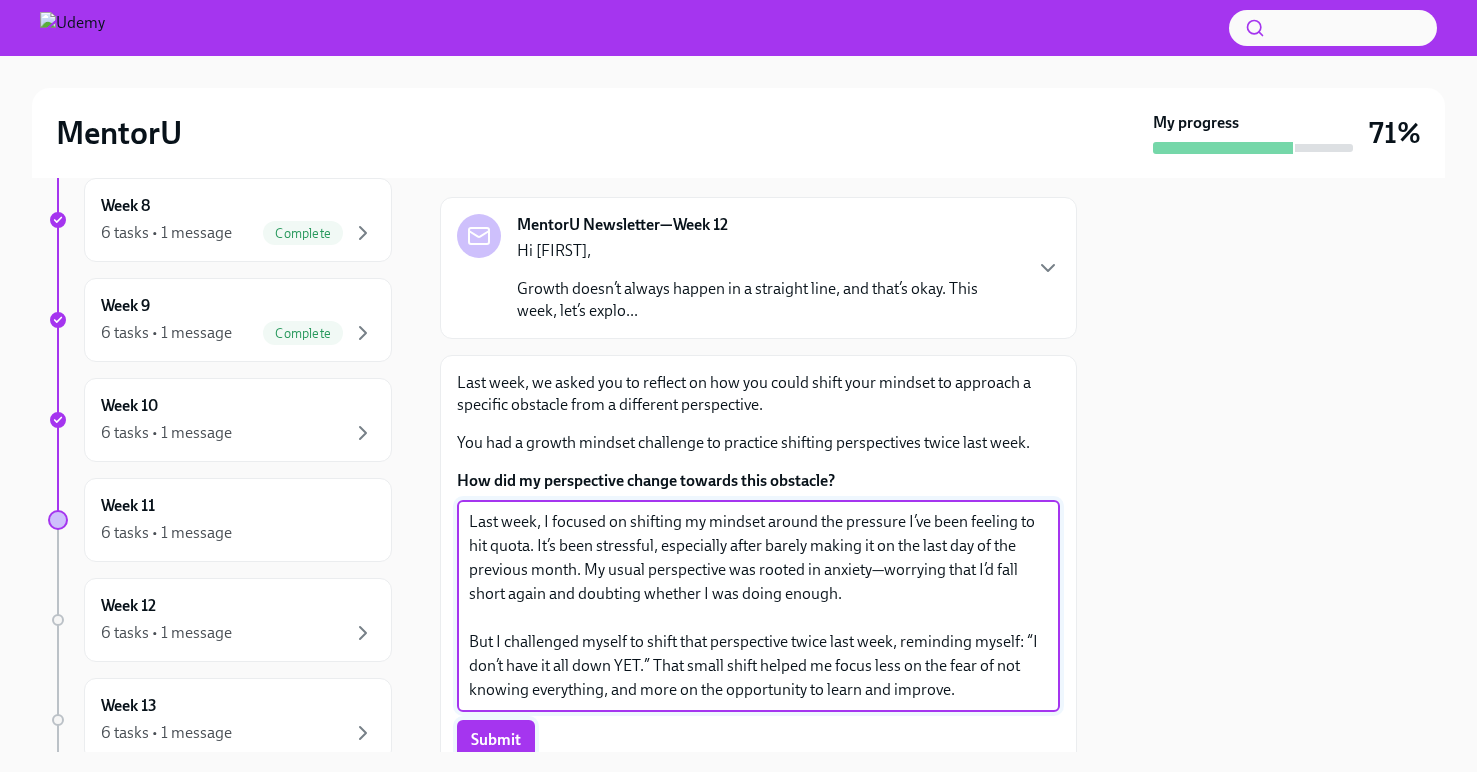 type on "Last week, I focused on shifting my mindset around the pressure I’ve been feeling to hit quota. It’s been stressful, especially after barely making it on the last day of the previous month. My usual perspective was rooted in anxiety—worrying that I’d fall short again and doubting whether I was doing enough.
But I challenged myself to shift that perspective twice last week, reminding myself: “I don’t have it all down YET.” That small shift helped me focus less on the fear of not knowing everything, and more on the opportunity to learn and improve." 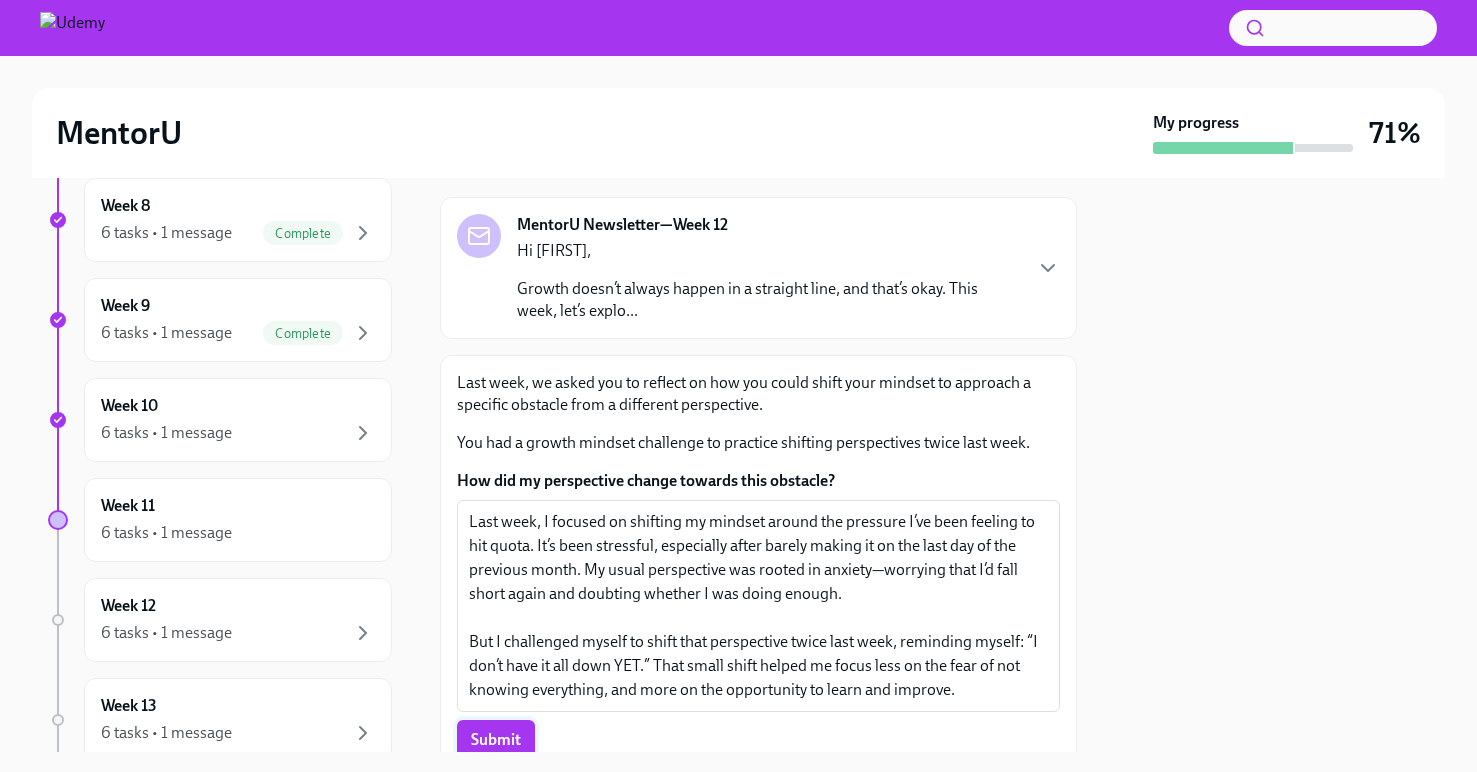 click on "Submit" at bounding box center [496, 740] 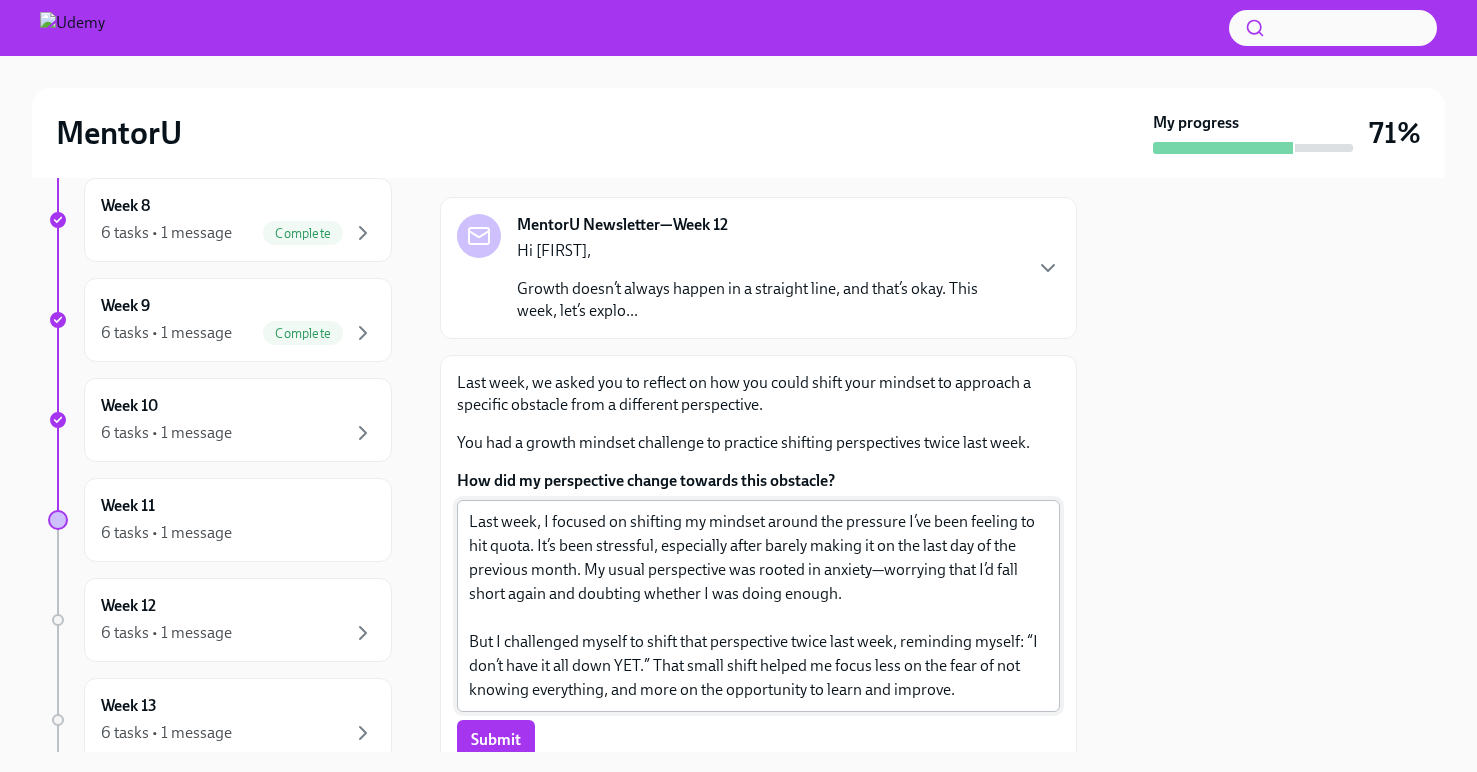 scroll, scrollTop: 252, scrollLeft: 0, axis: vertical 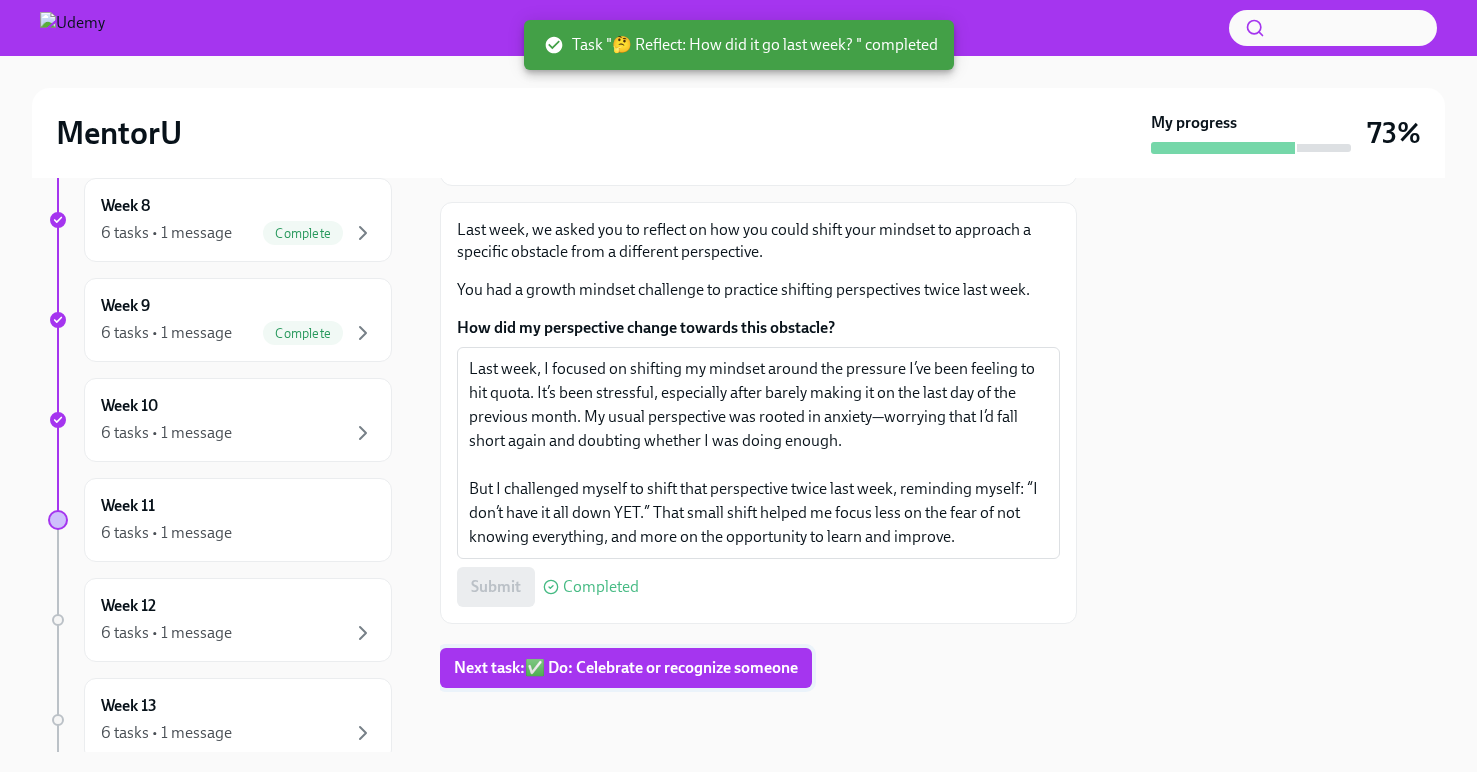click on "Next task :  ✅ Do: Celebrate or recognize someone" at bounding box center [626, 668] 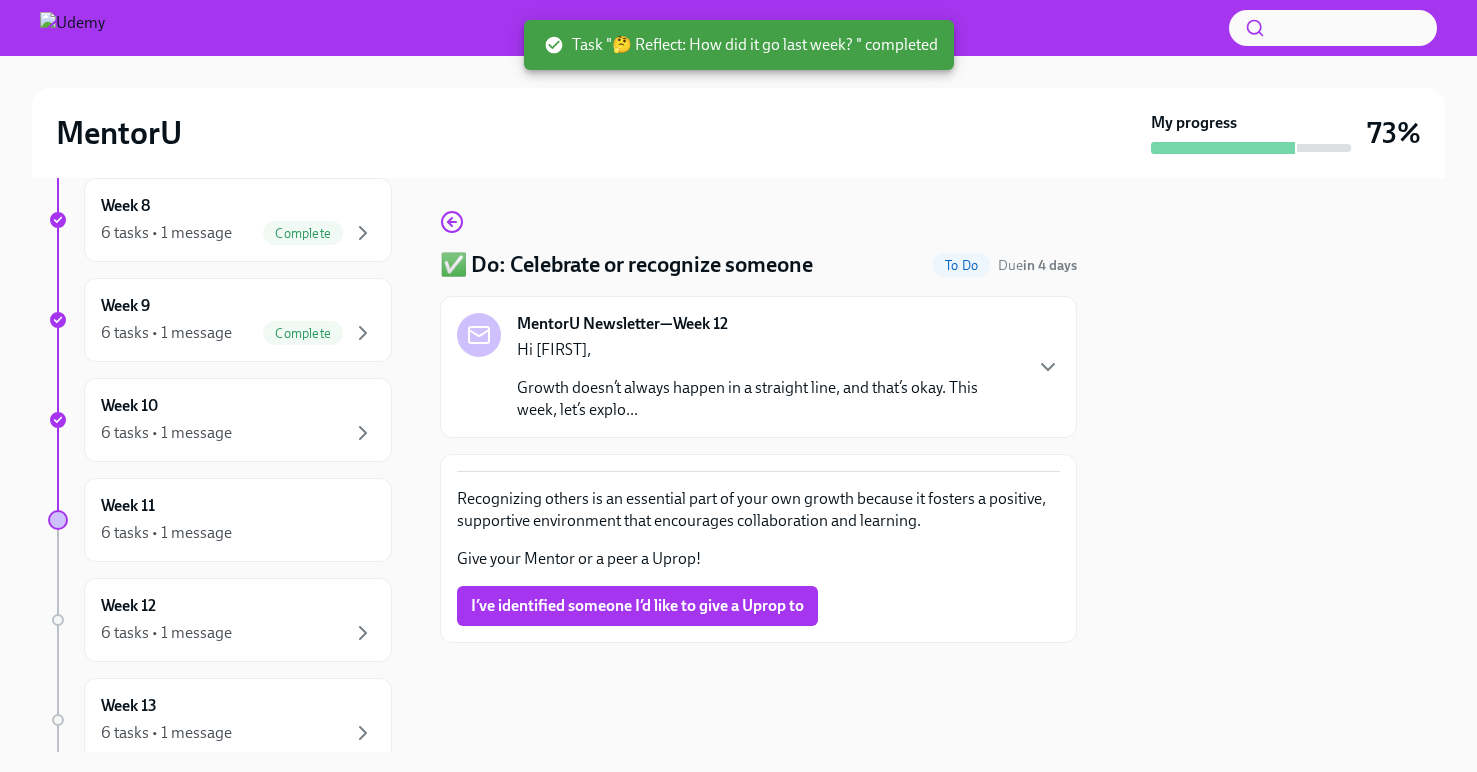 scroll, scrollTop: 0, scrollLeft: 0, axis: both 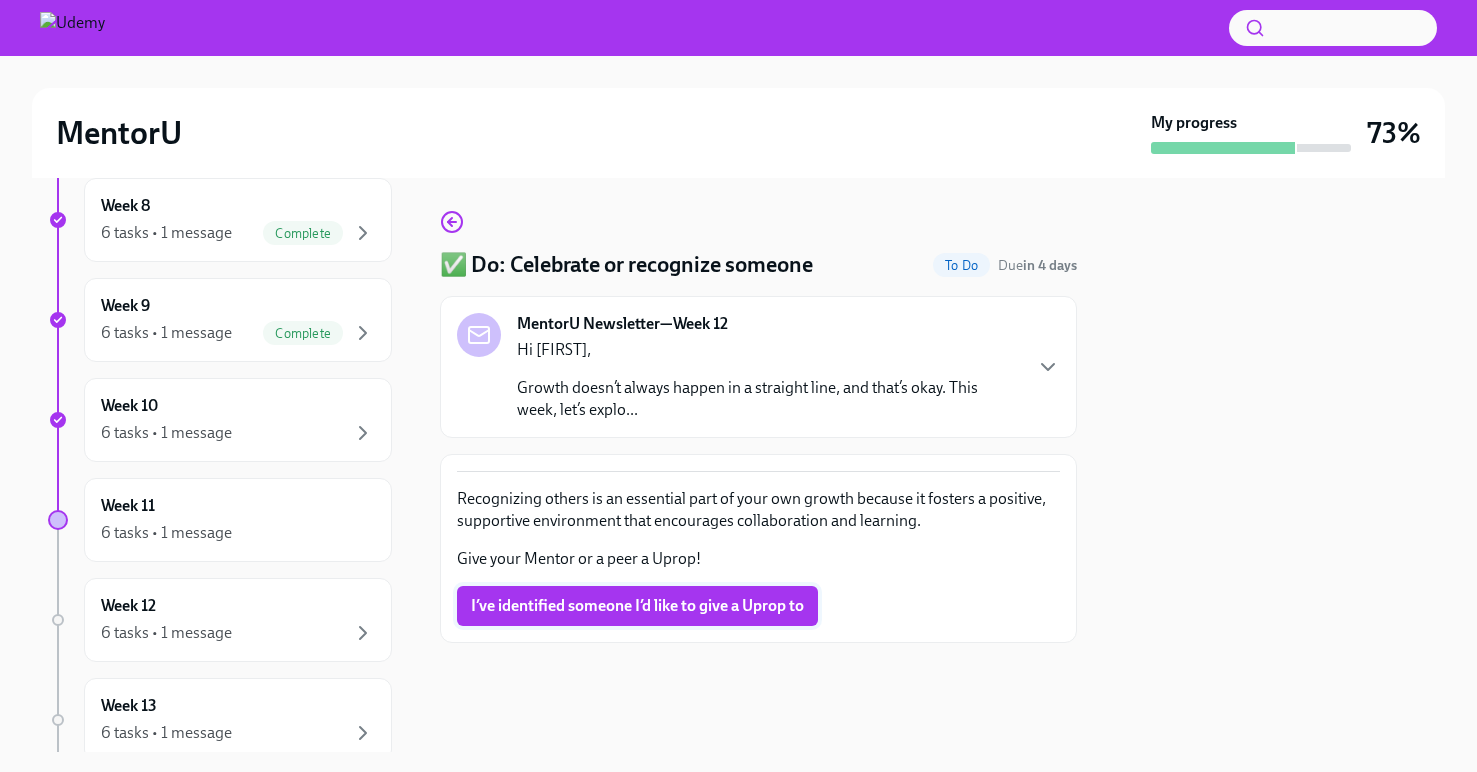 click on "I’ve identified someone I’d like to give a Uprop to" at bounding box center [637, 606] 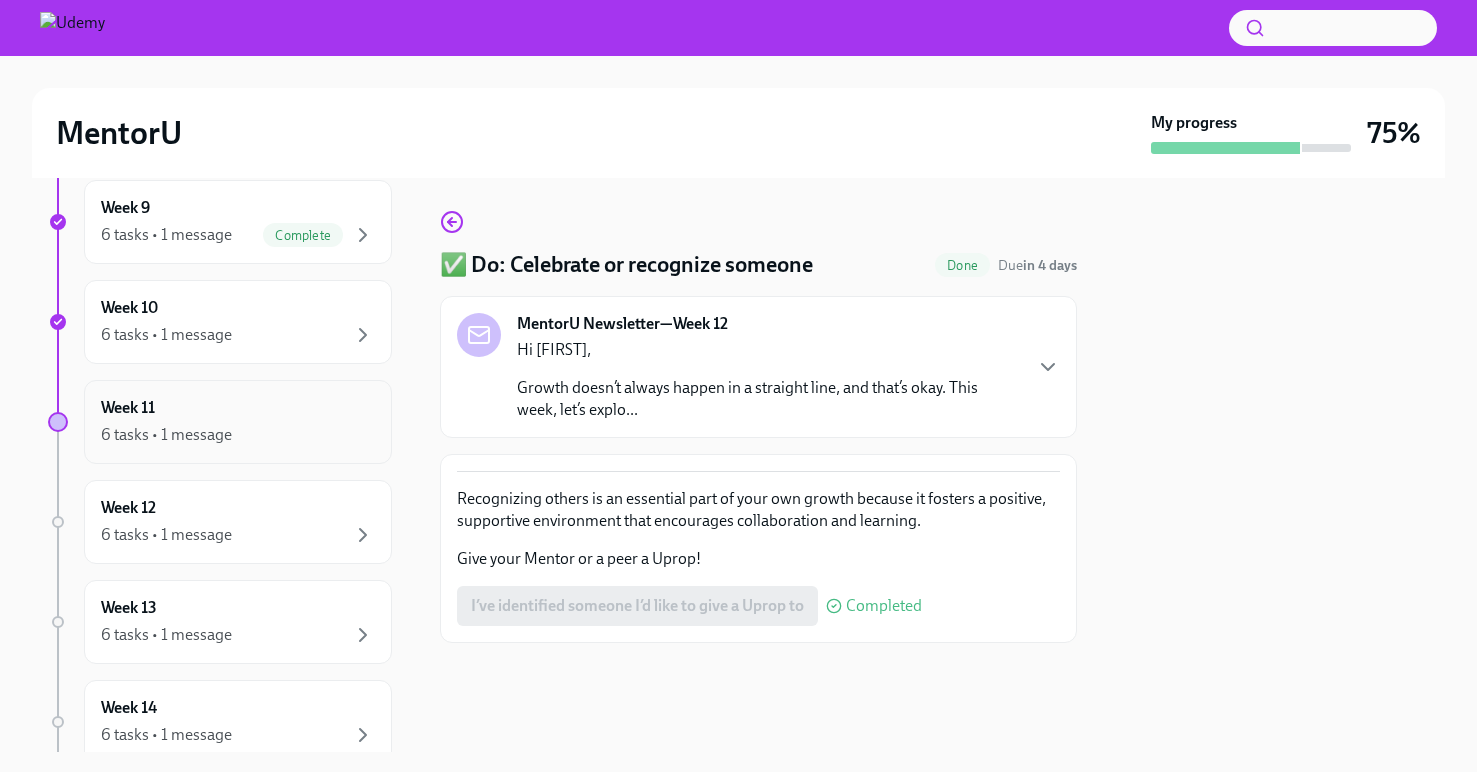 scroll, scrollTop: 998, scrollLeft: 0, axis: vertical 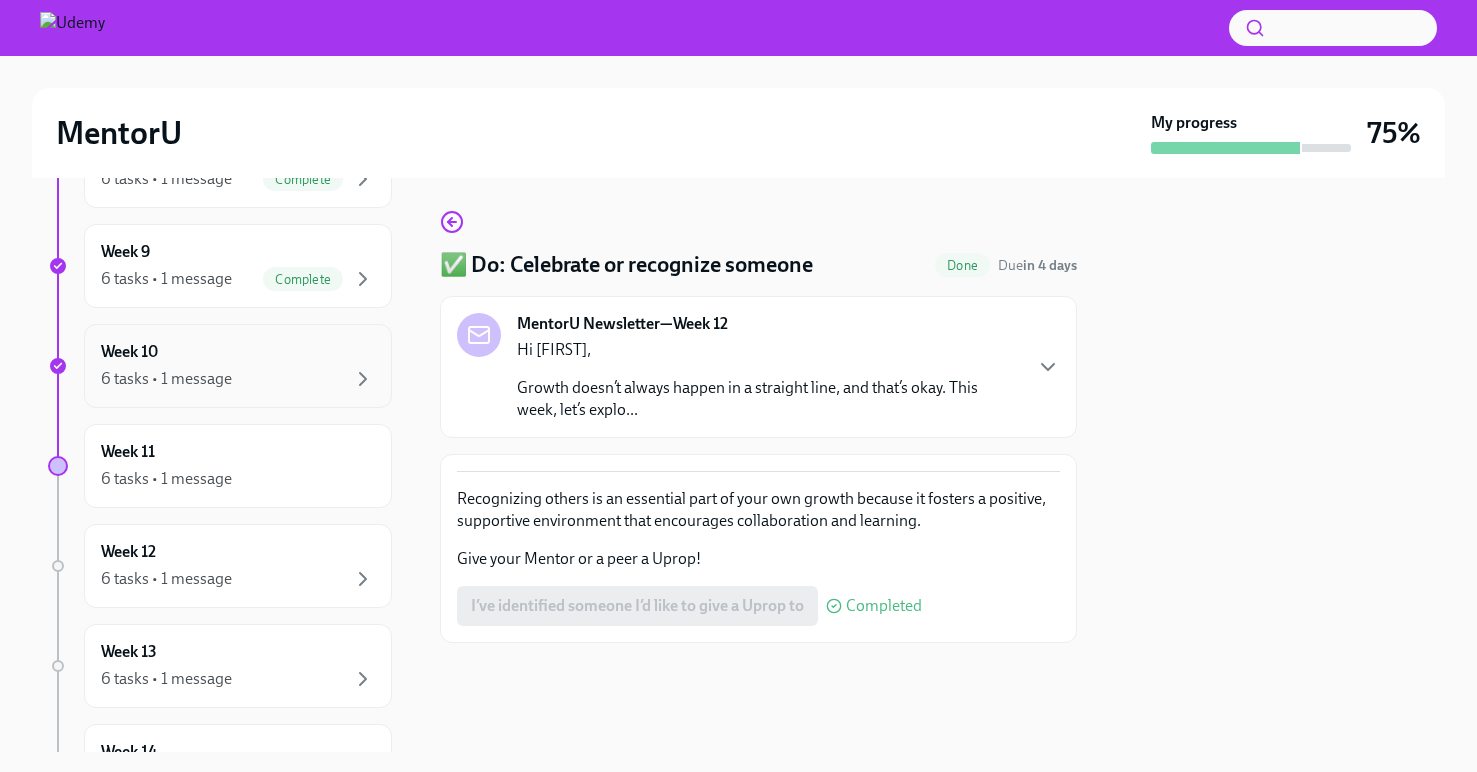 click on "6 tasks • 1 message" at bounding box center [238, 379] 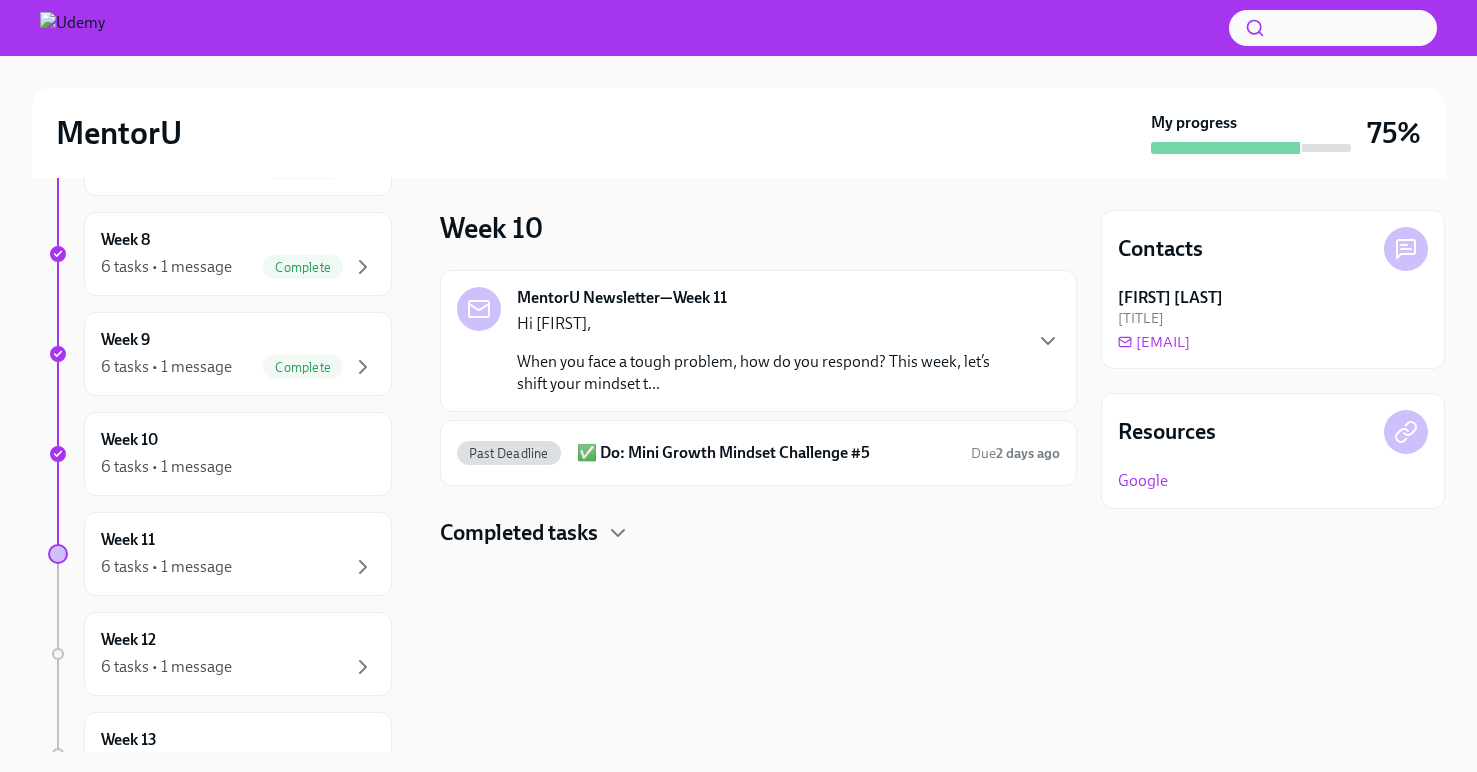 scroll, scrollTop: 918, scrollLeft: 0, axis: vertical 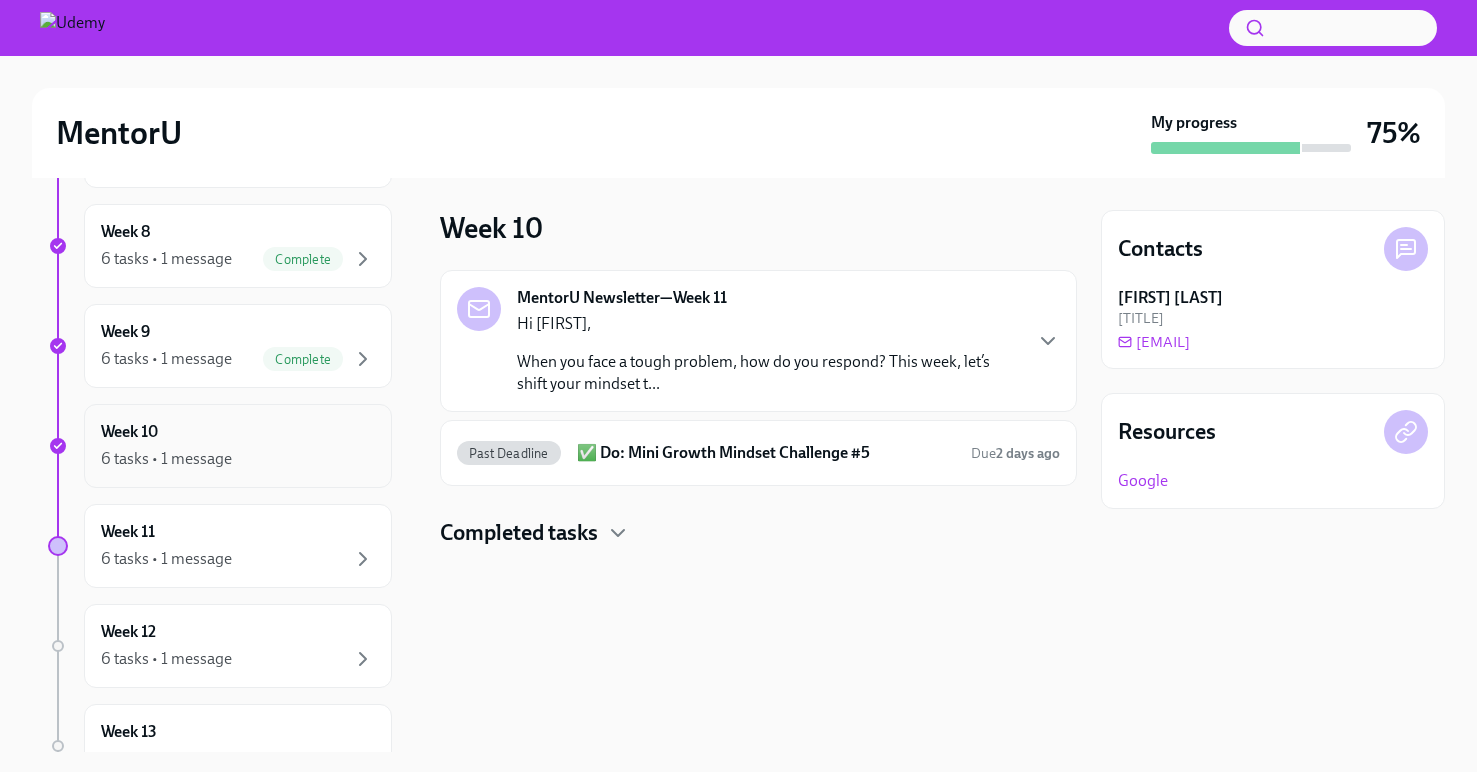click on "6 tasks • 1 message" at bounding box center [238, 459] 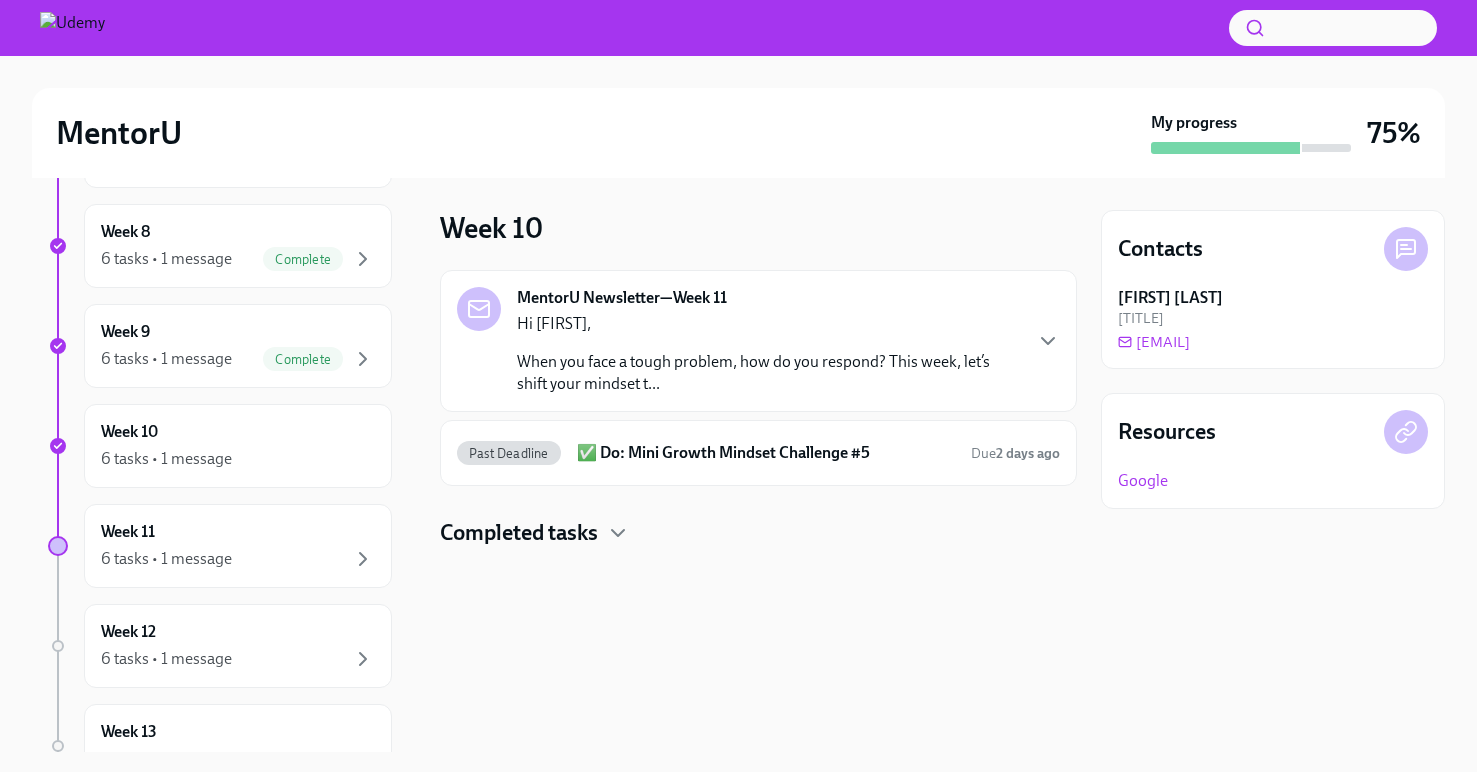 click on "Completed tasks" at bounding box center [519, 533] 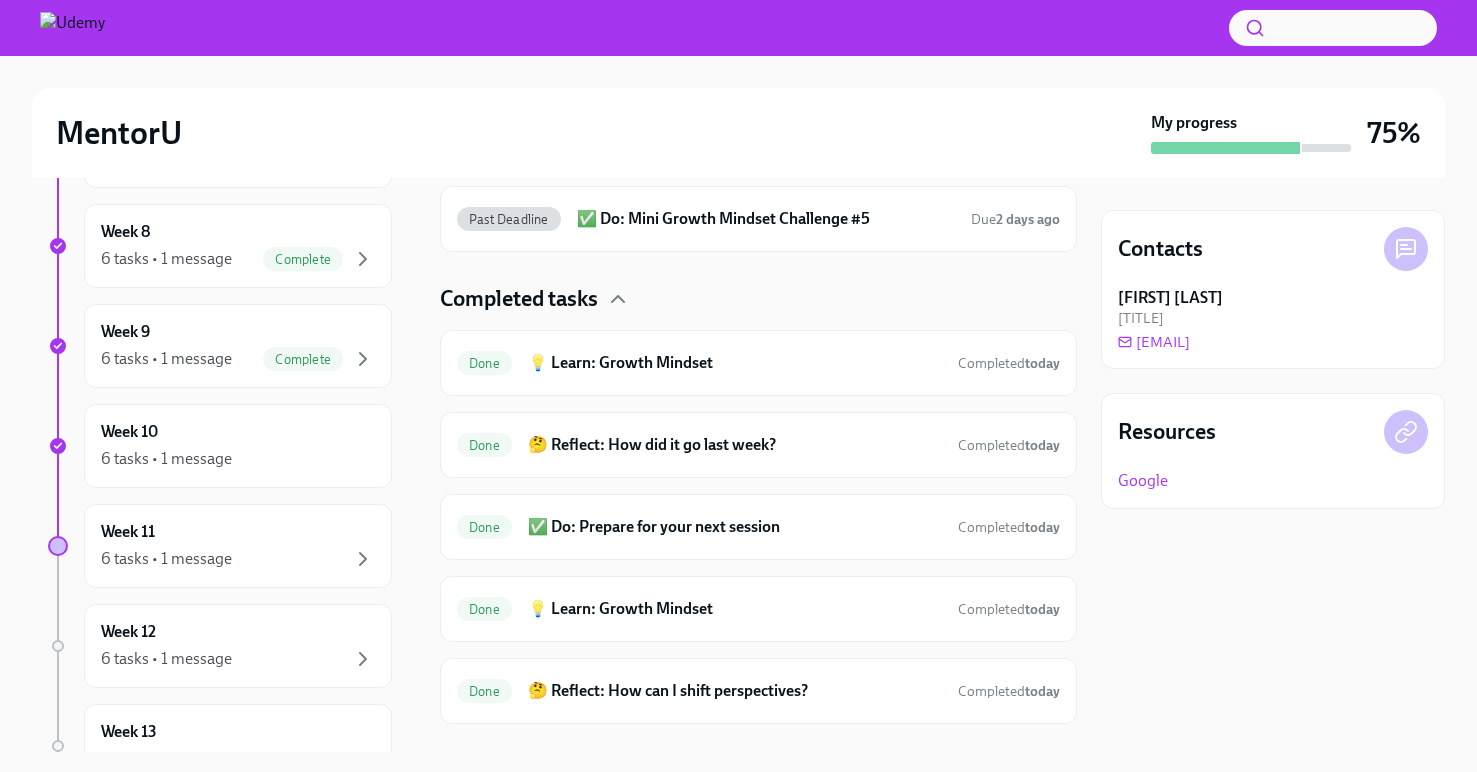 scroll, scrollTop: 0, scrollLeft: 0, axis: both 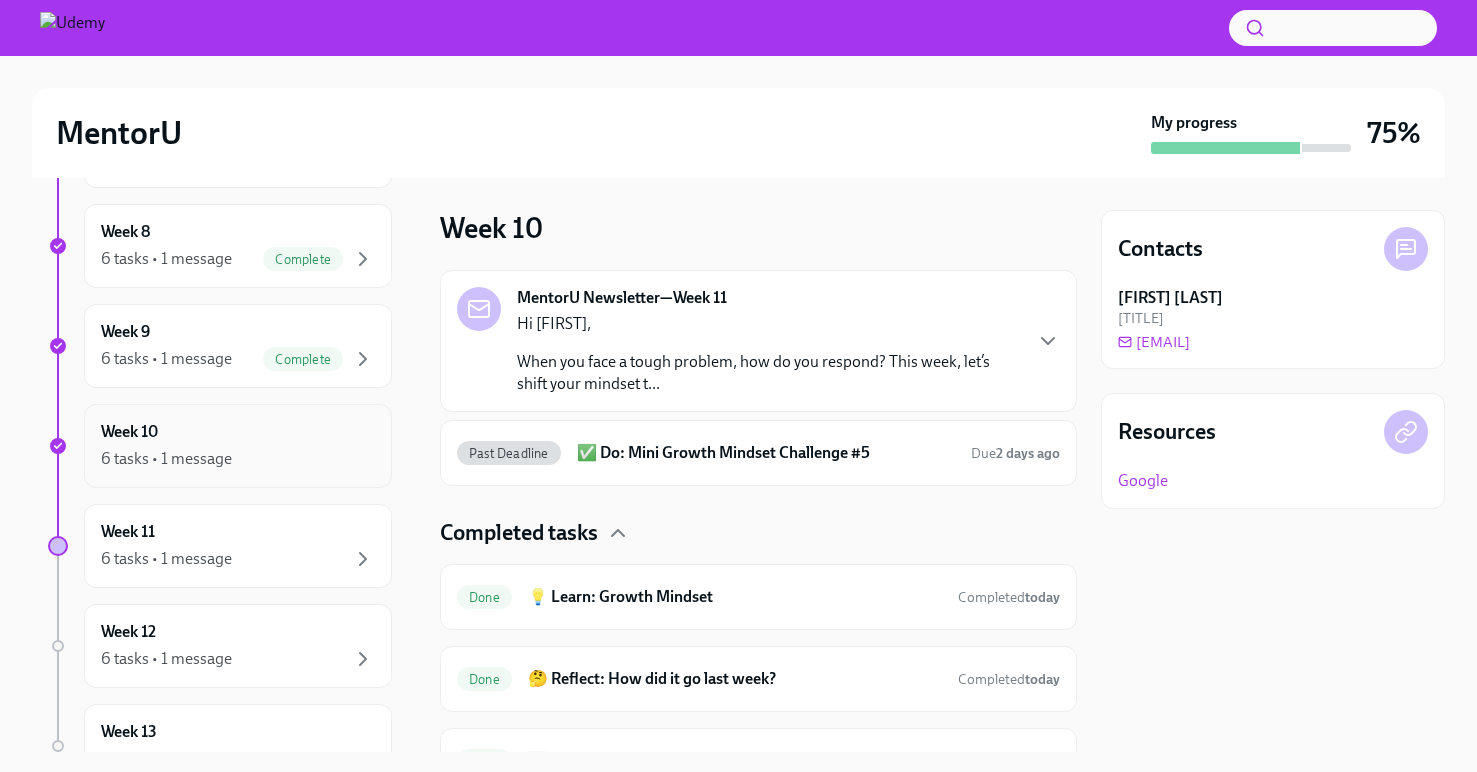 click on "Week 10 6 tasks • 1 message" at bounding box center [238, 446] 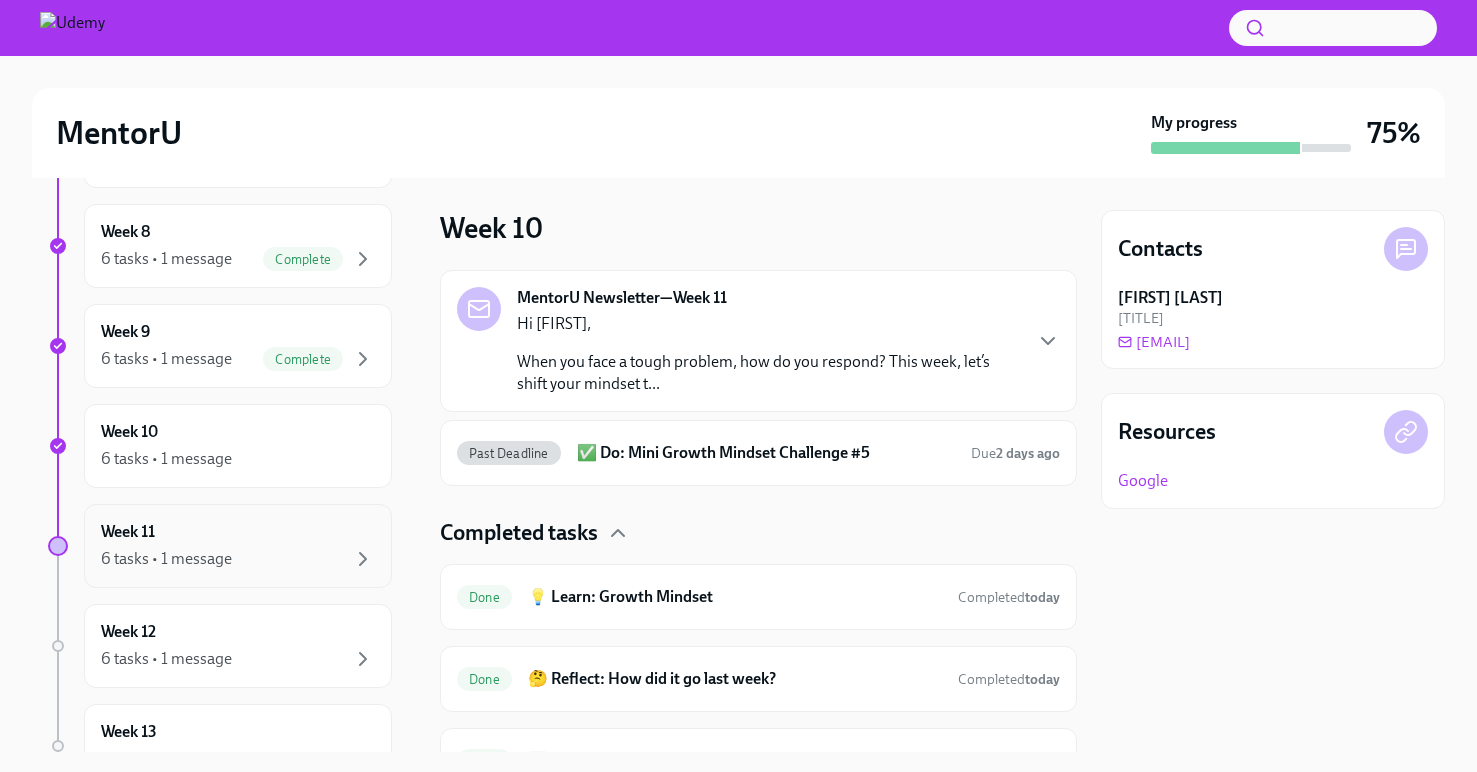 click on "Week 11 6 tasks • 1 message" at bounding box center (238, 546) 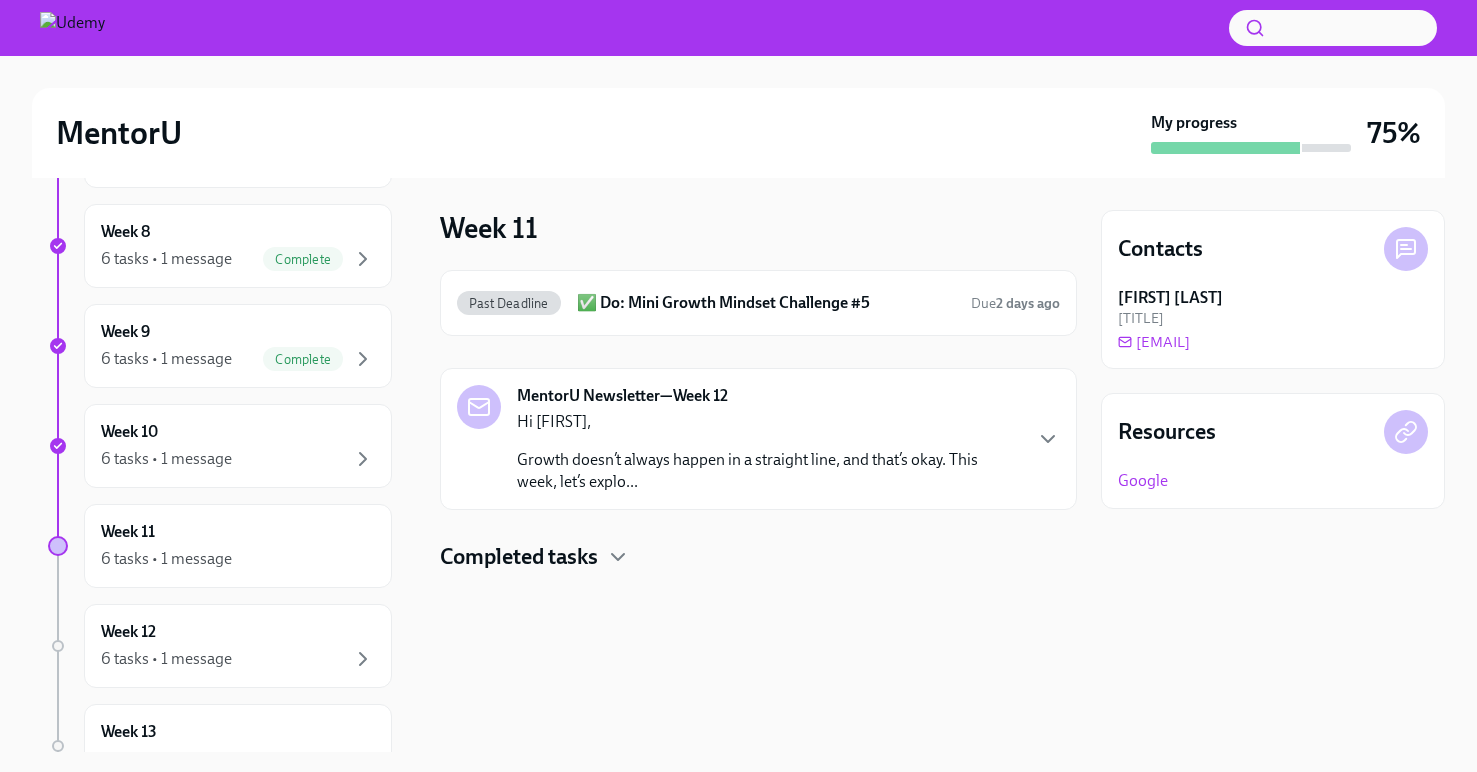 click on "Growth doesn’t always happen in a straight line, and that’s okay. This week, let’s explo..." at bounding box center [768, 471] 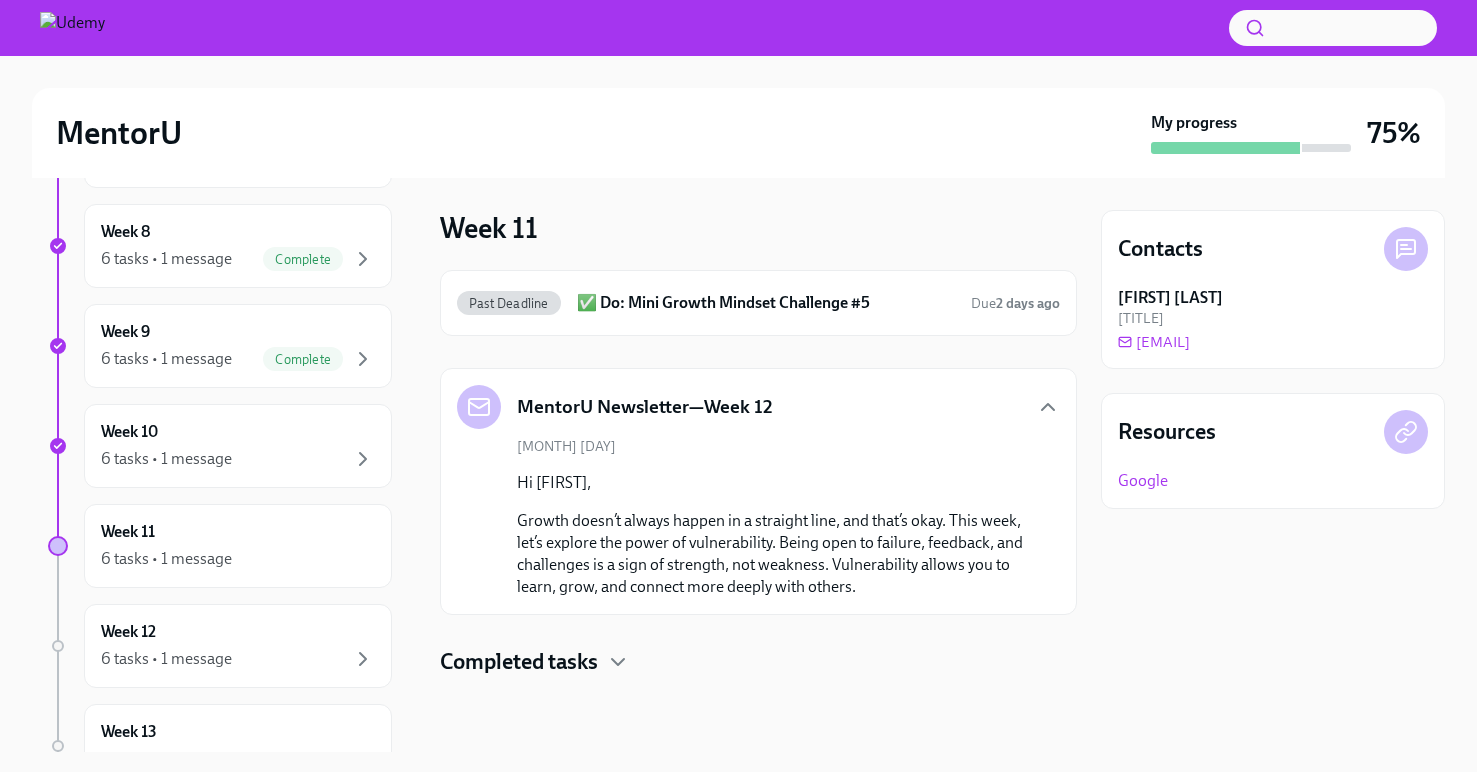click at bounding box center [758, 709] 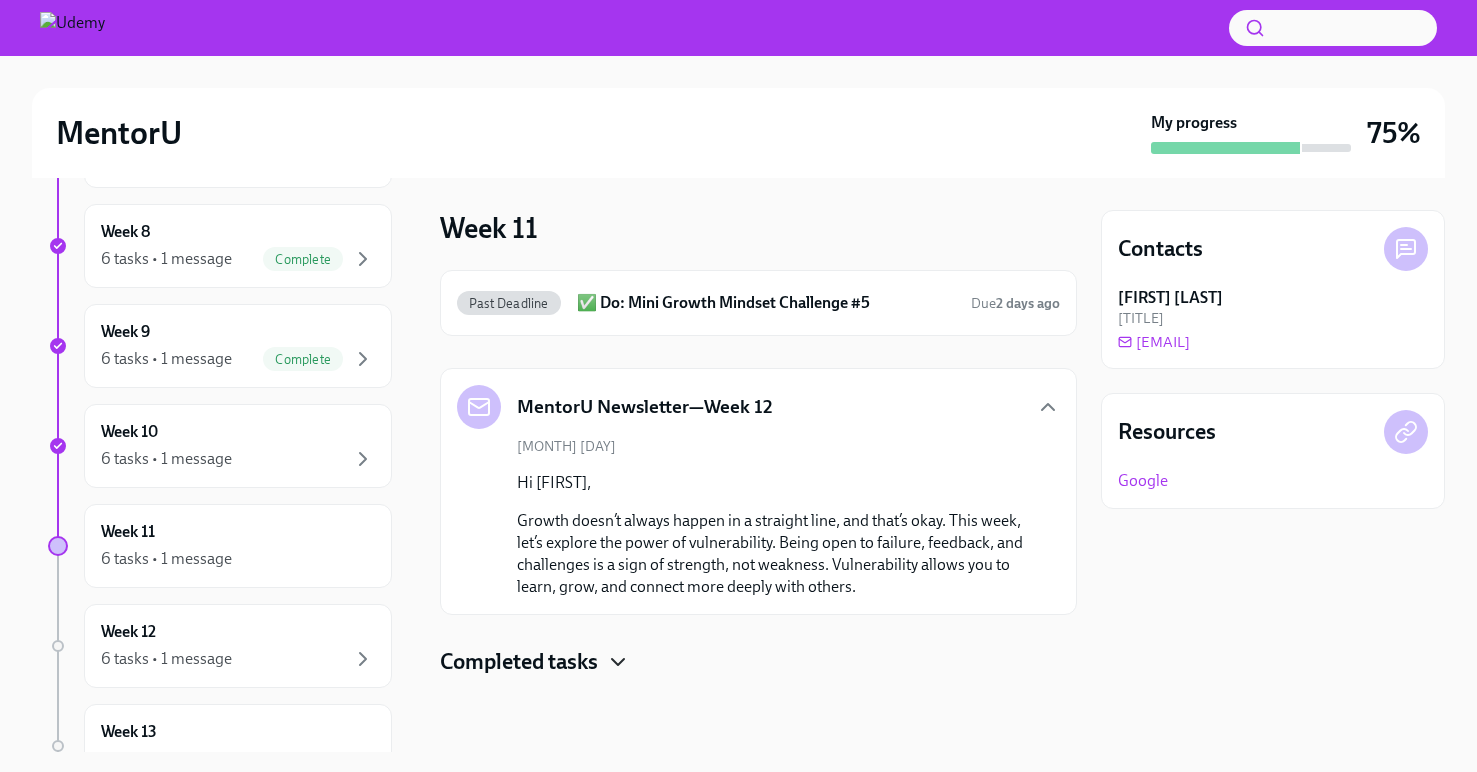 click 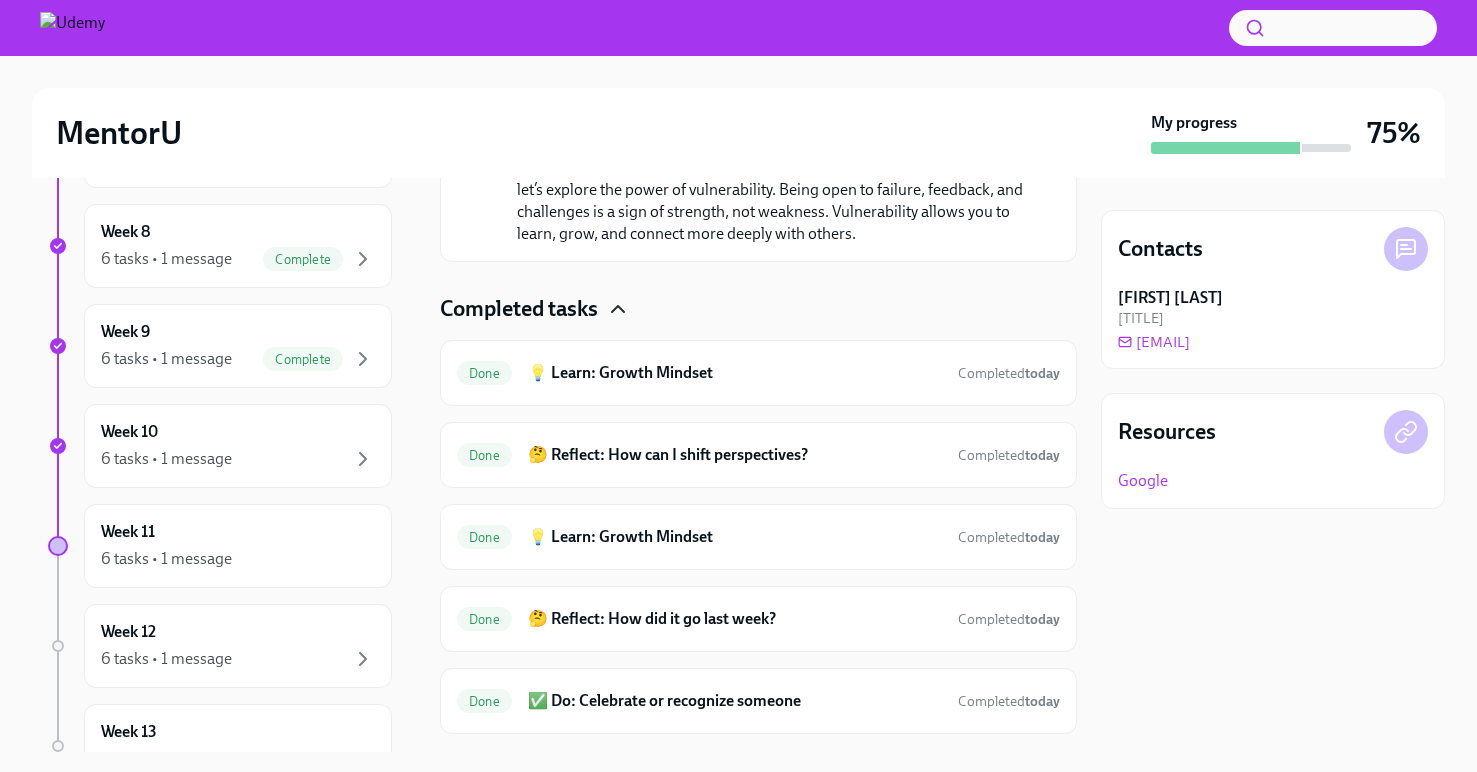 scroll, scrollTop: 399, scrollLeft: 0, axis: vertical 